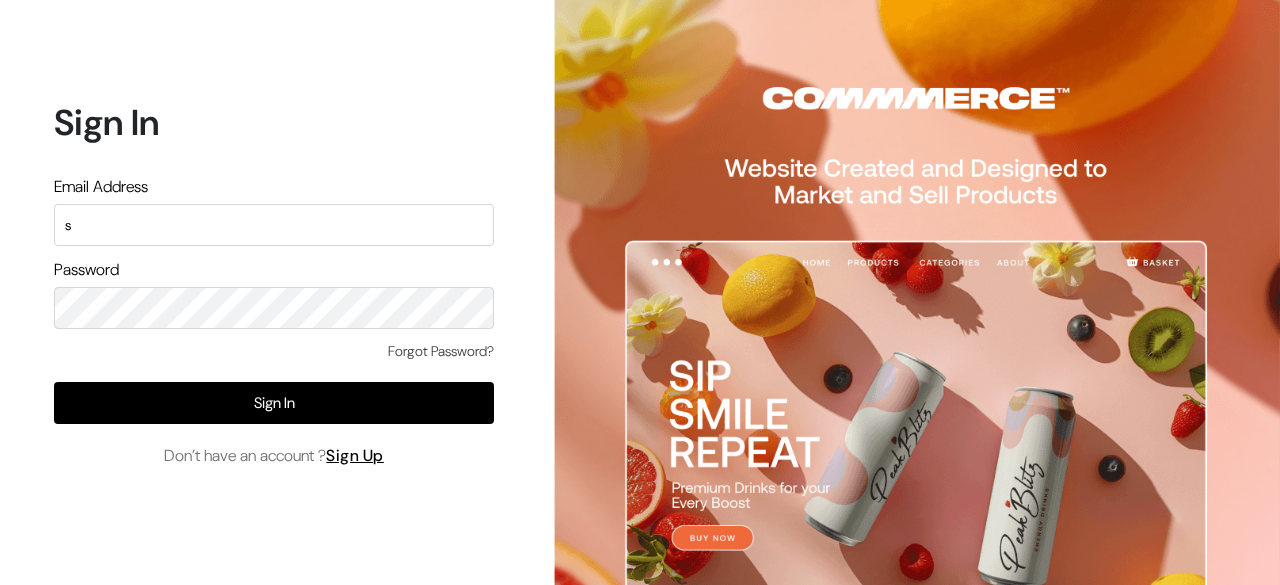 scroll, scrollTop: 0, scrollLeft: 0, axis: both 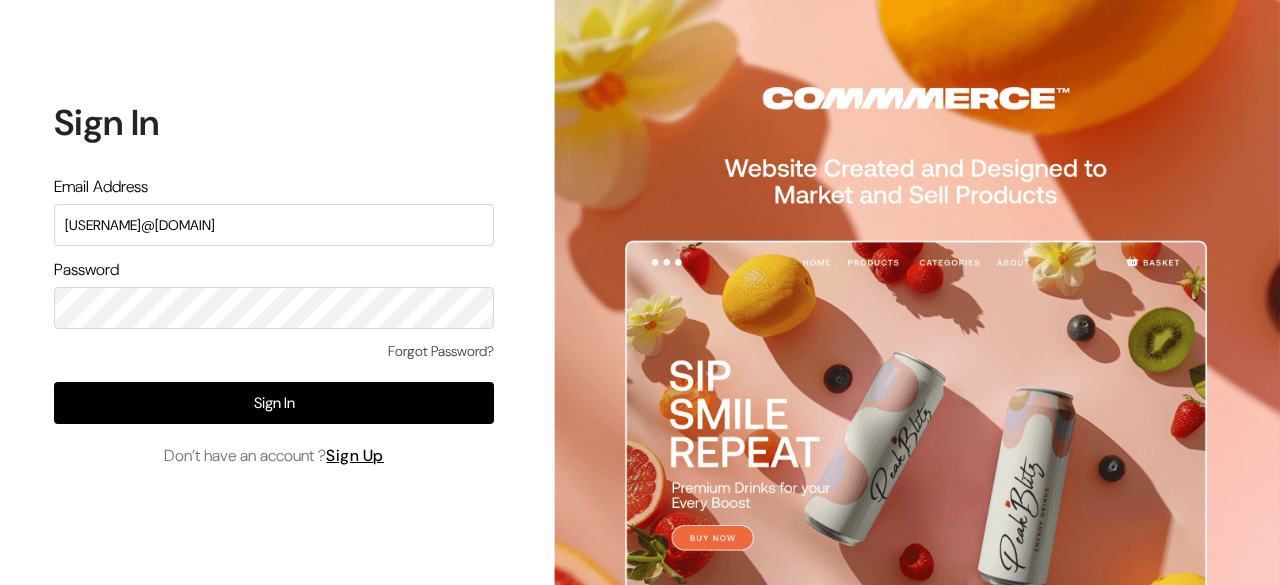 type on "surajp@outdoinc.com" 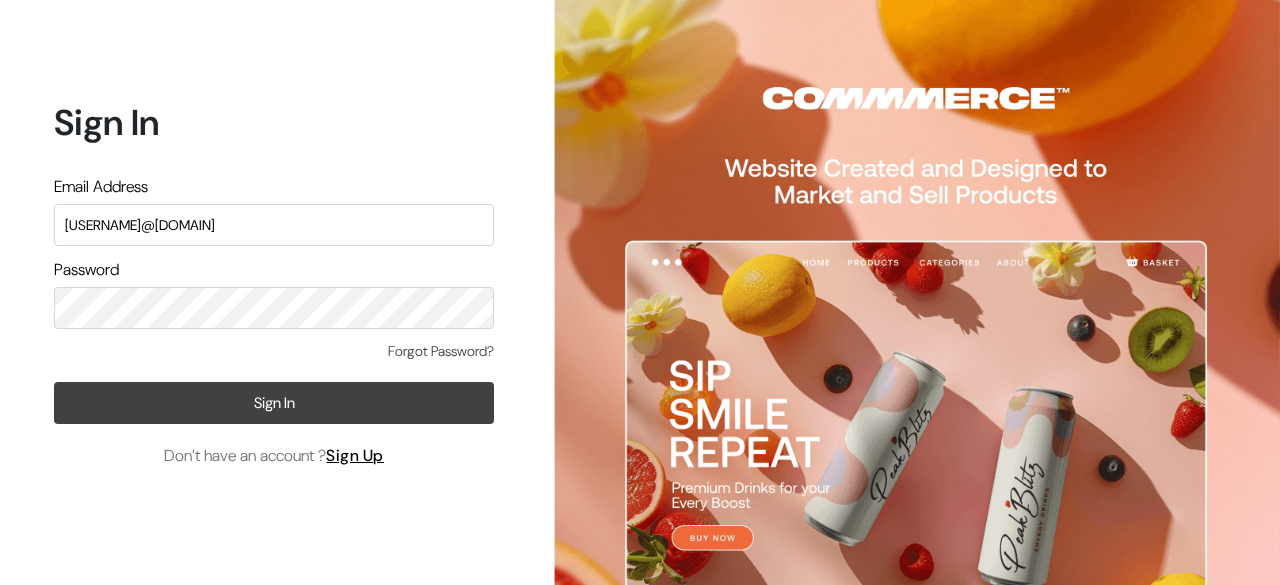 click on "Sign In" at bounding box center (274, 403) 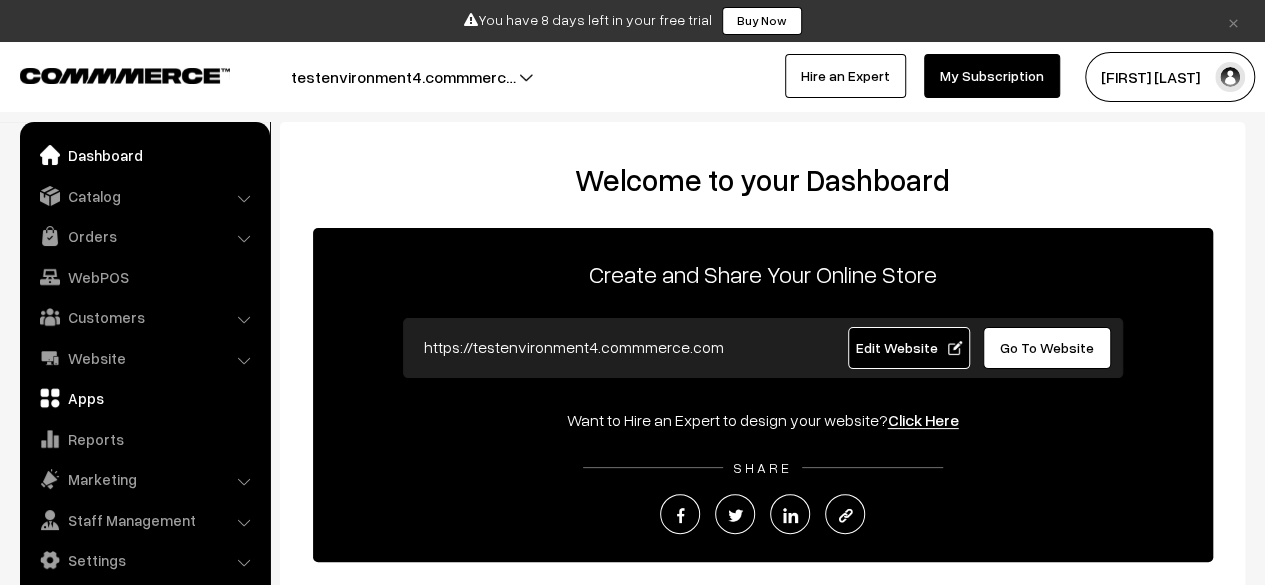 scroll, scrollTop: 335, scrollLeft: 0, axis: vertical 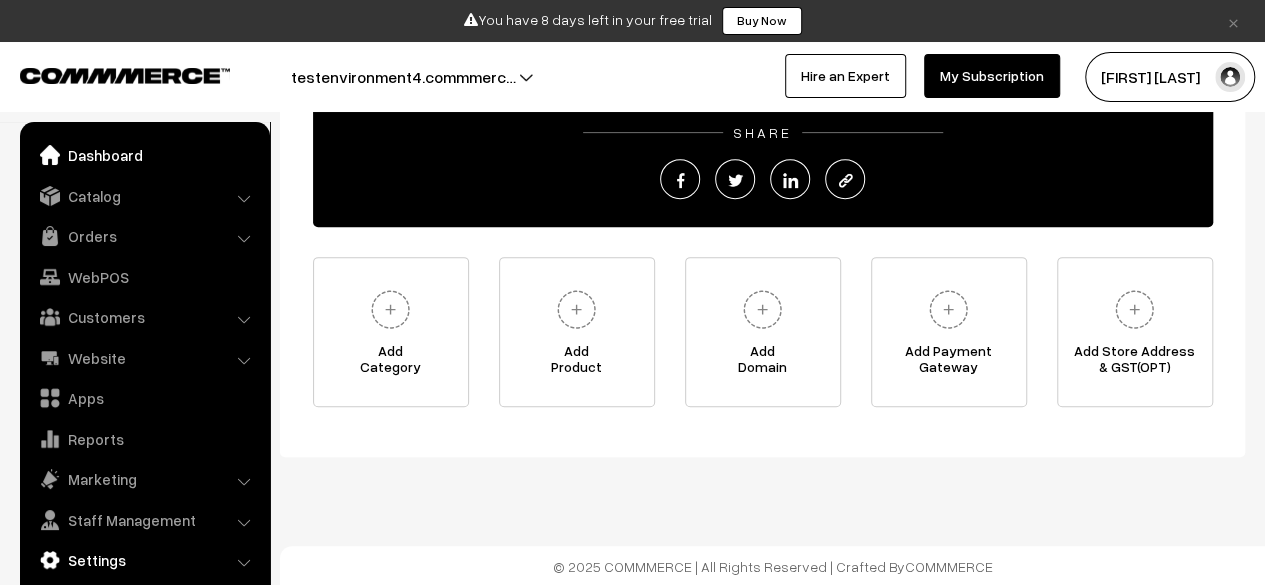 click on "Settings" at bounding box center (144, 560) 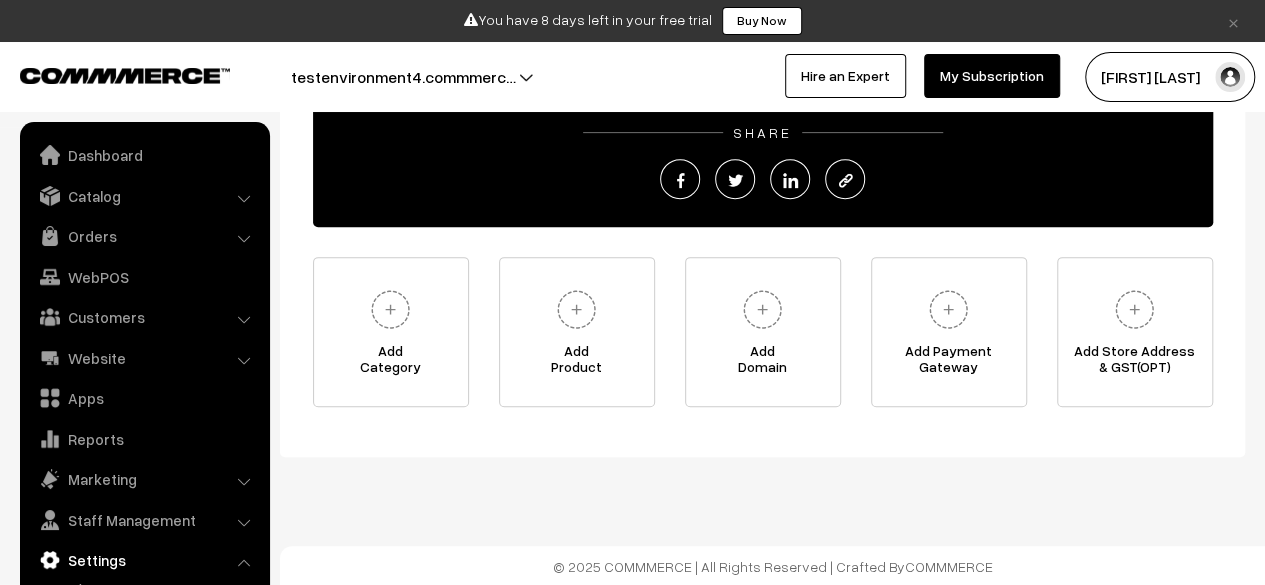 scroll, scrollTop: 131, scrollLeft: 0, axis: vertical 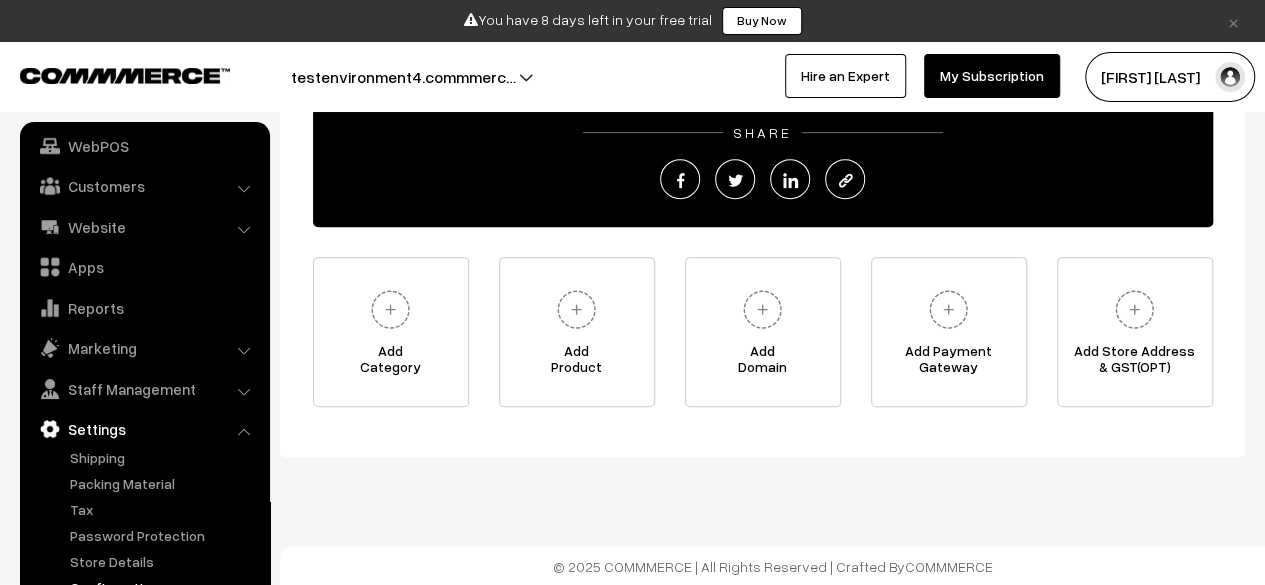 click on "Configuration" at bounding box center [164, 587] 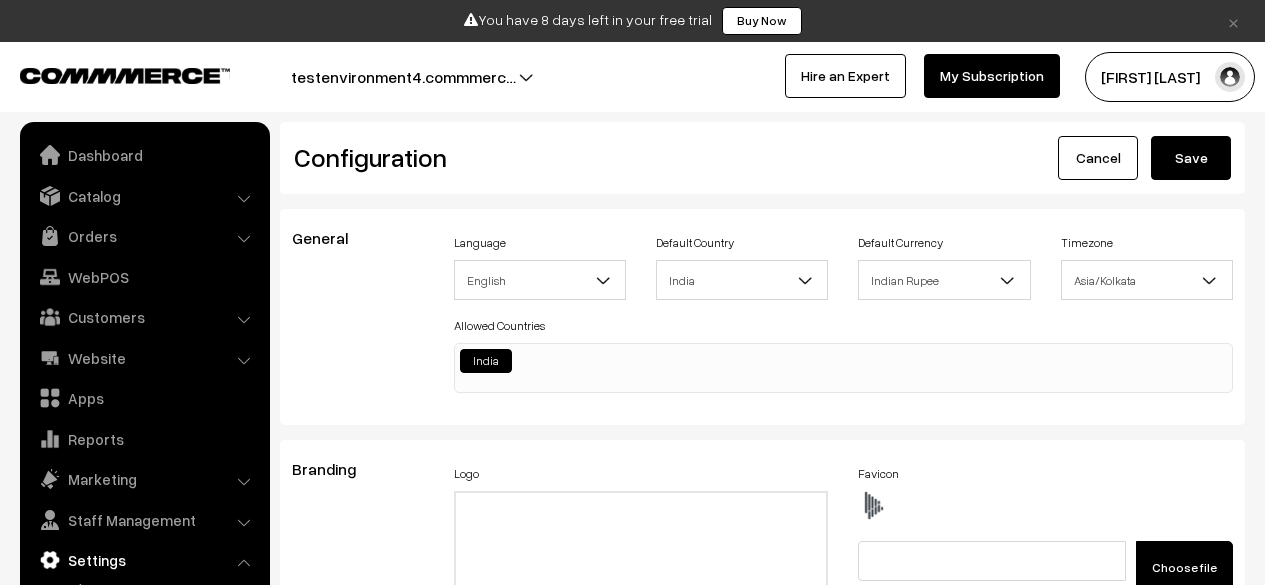 scroll, scrollTop: 651, scrollLeft: 0, axis: vertical 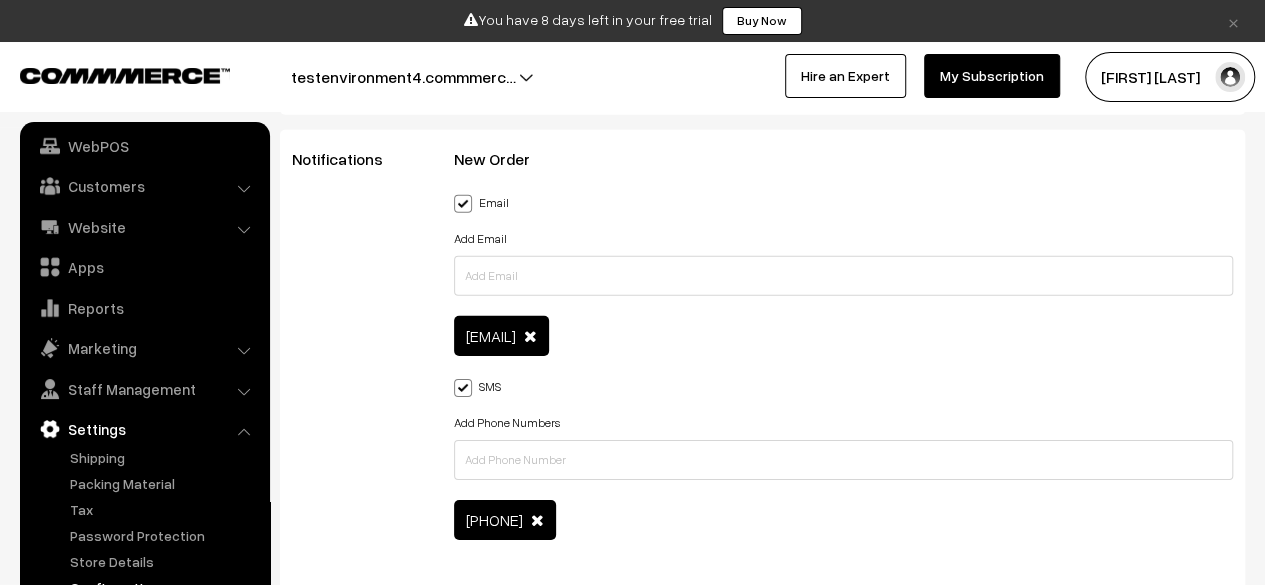 click at bounding box center [530, 336] 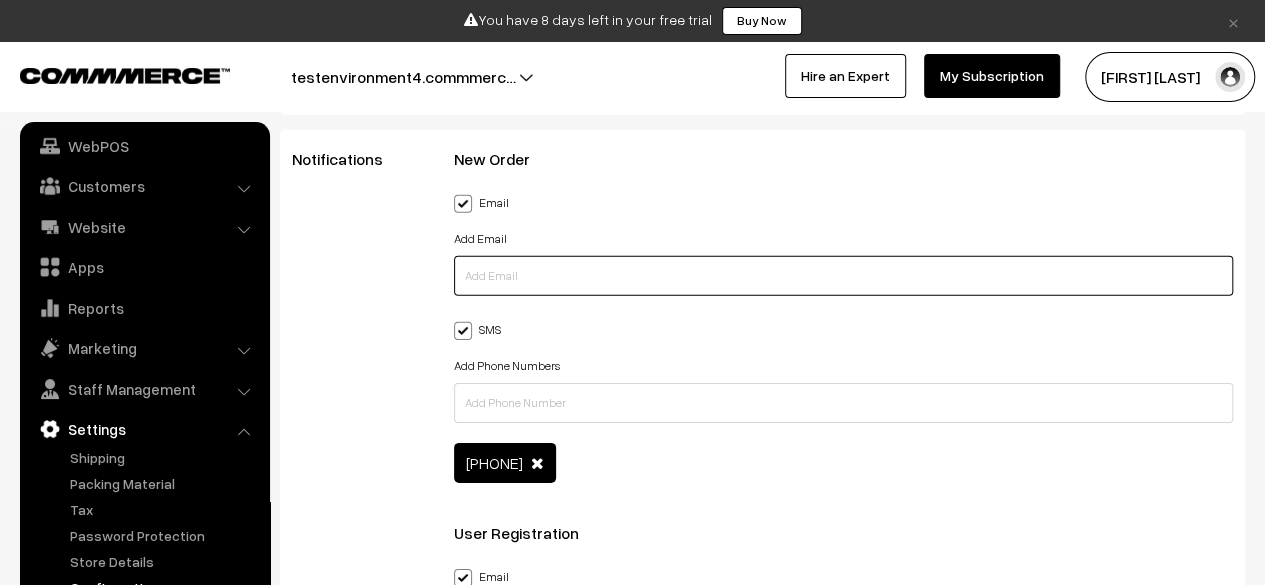 click at bounding box center [843, 276] 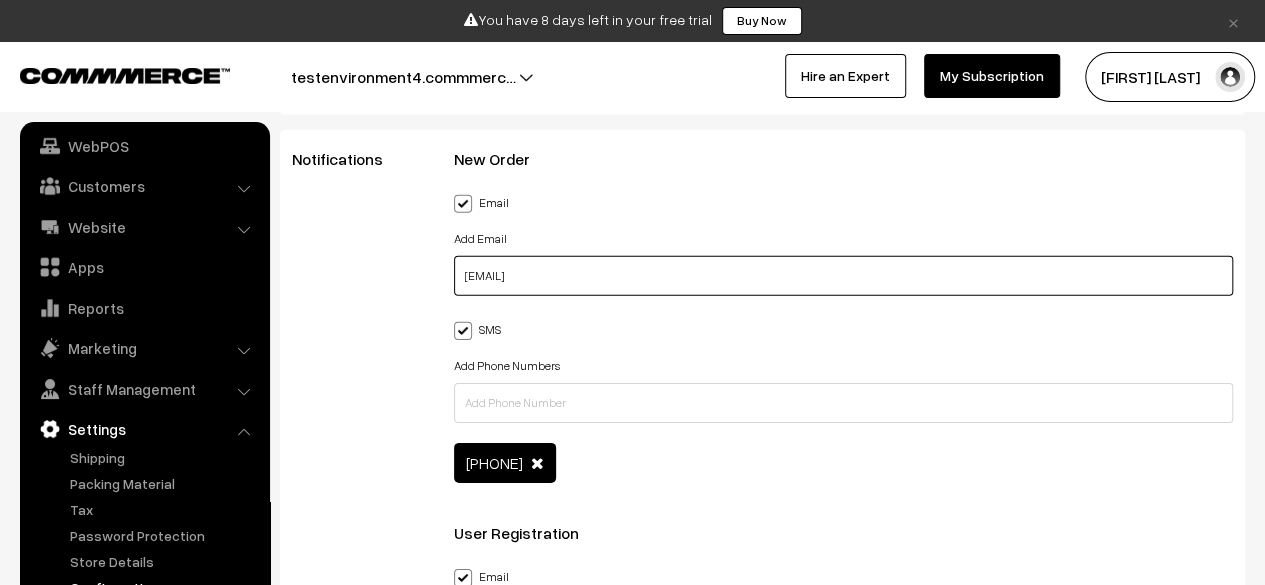 type 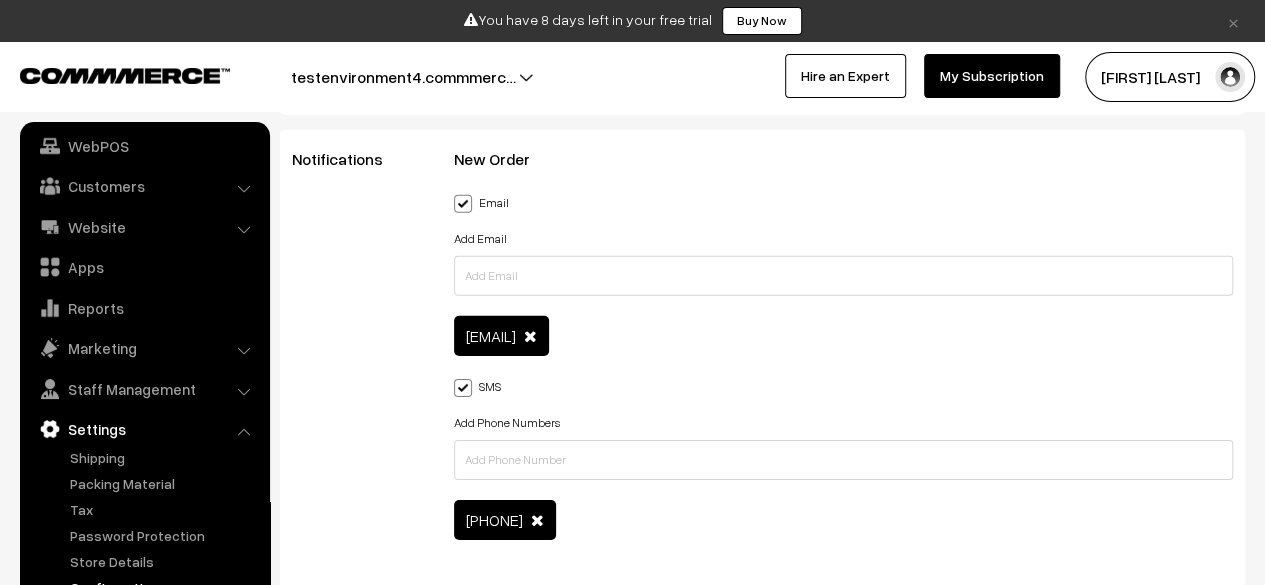 click on "New Order
Backend
Email
Add Email
surajpethe@proton.me
SMS
Add Phone Numbers
8552882856" at bounding box center [843, 1216] 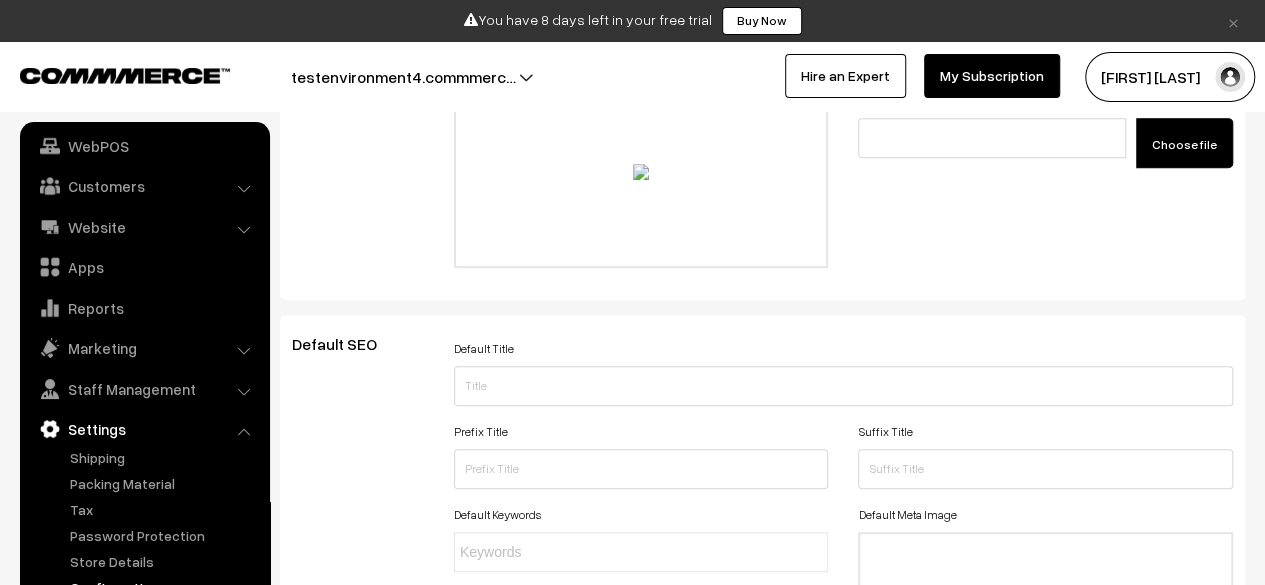 scroll, scrollTop: 0, scrollLeft: 0, axis: both 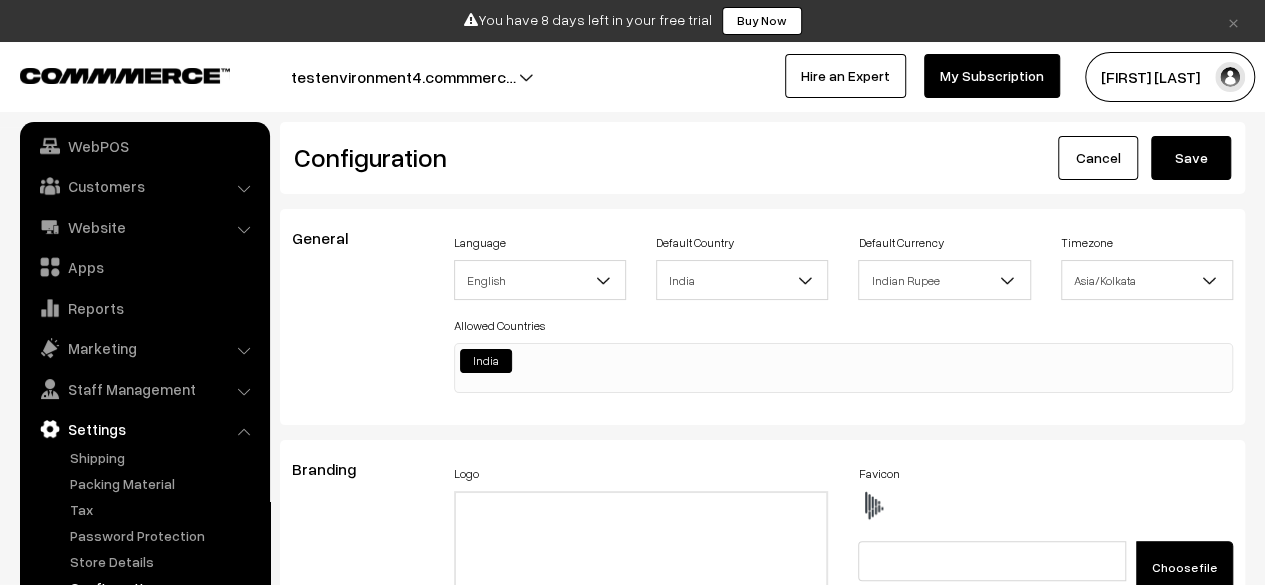 click on "Save" at bounding box center (1191, 158) 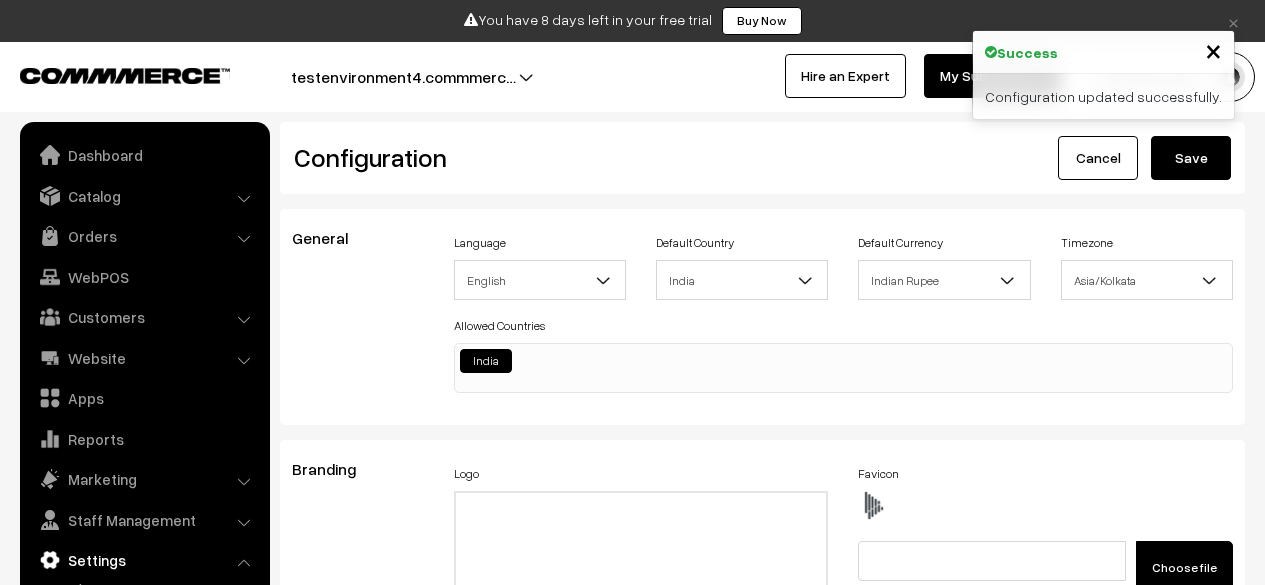 scroll, scrollTop: 823, scrollLeft: 0, axis: vertical 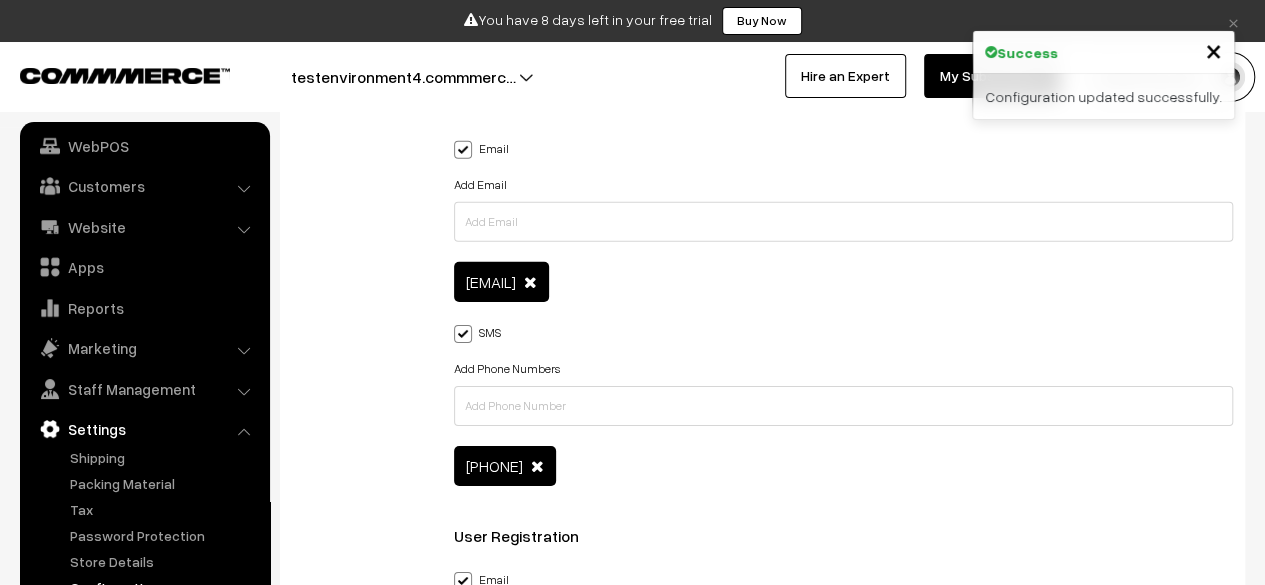 click on "SMS" at bounding box center (843, 331) 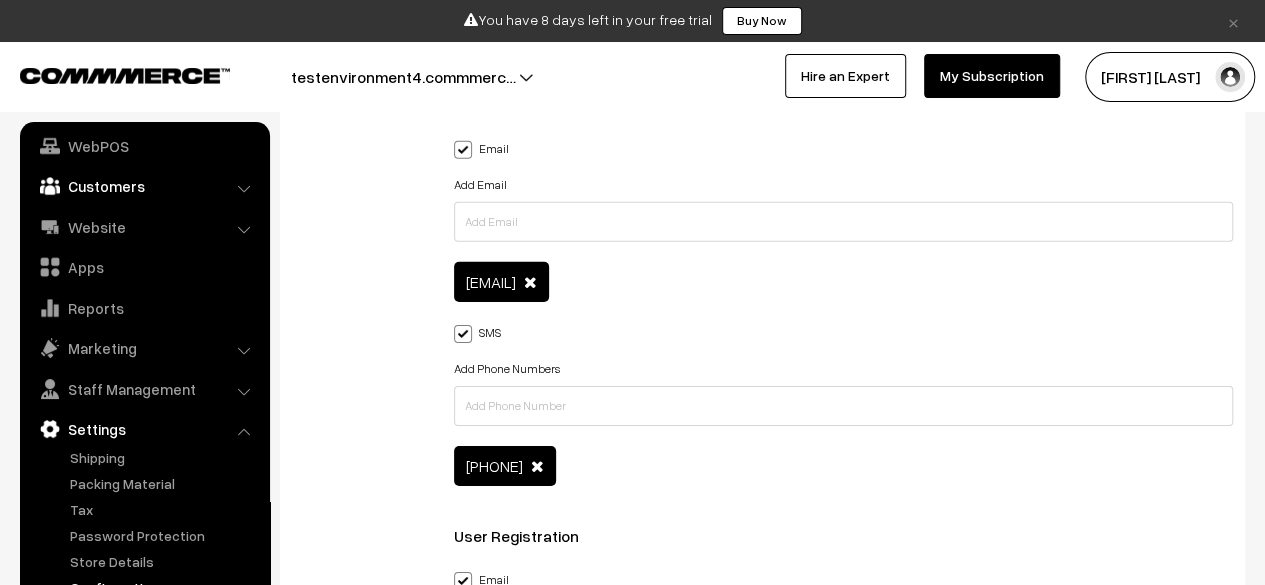 scroll, scrollTop: 0, scrollLeft: 0, axis: both 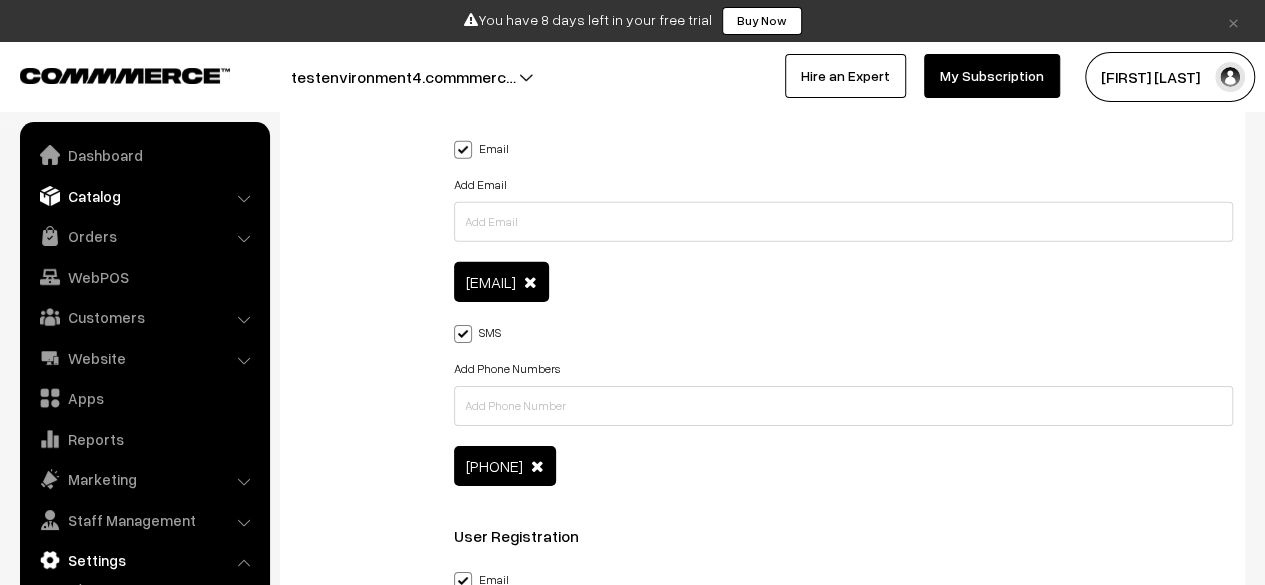 click on "Catalog" at bounding box center [144, 196] 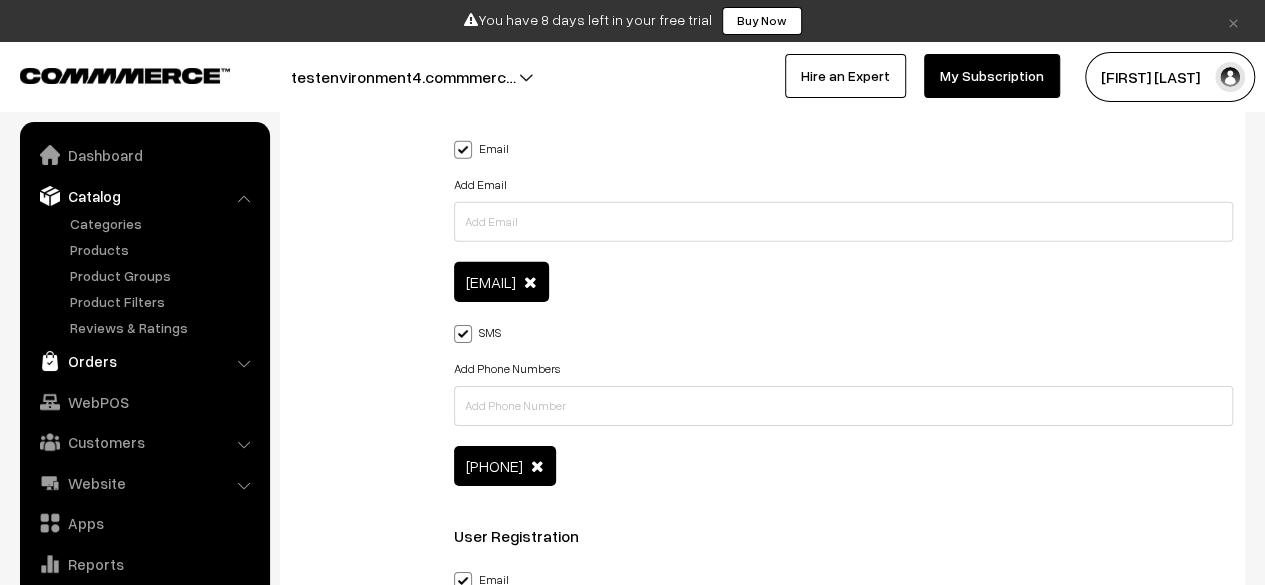 click on "Orders" at bounding box center (144, 361) 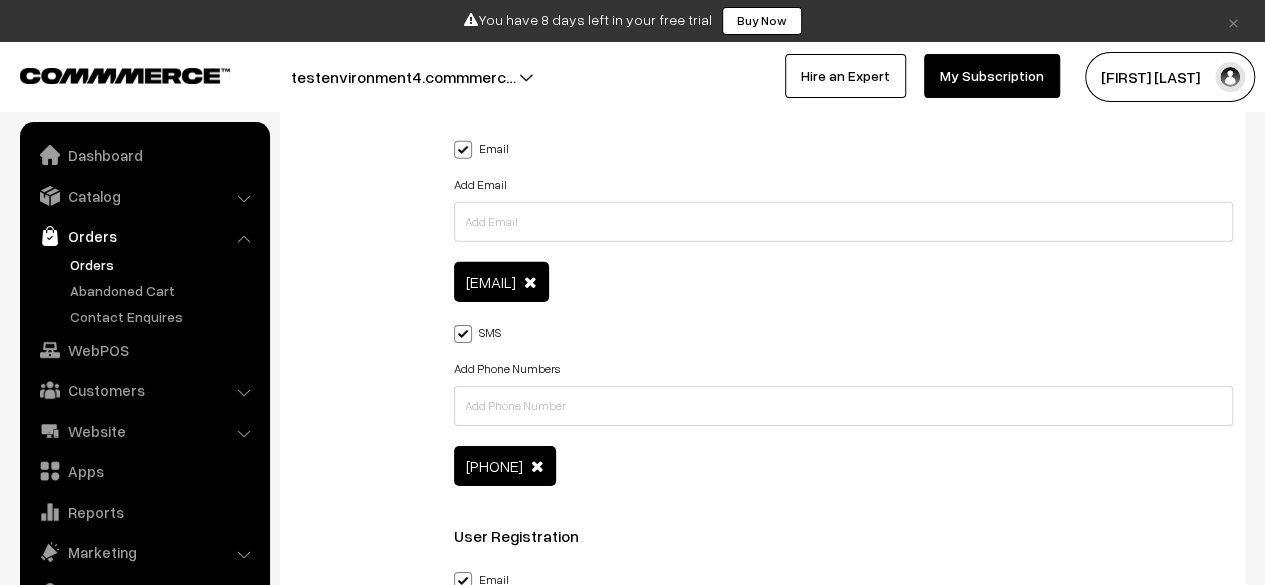 click on "Orders" at bounding box center (164, 264) 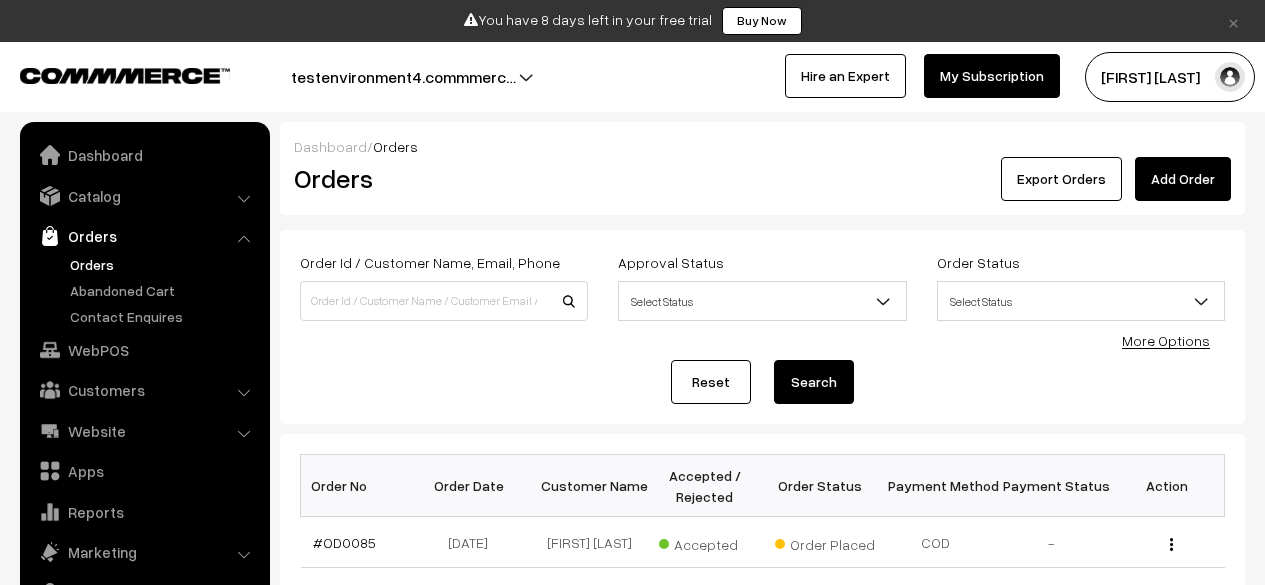 scroll, scrollTop: 251, scrollLeft: 0, axis: vertical 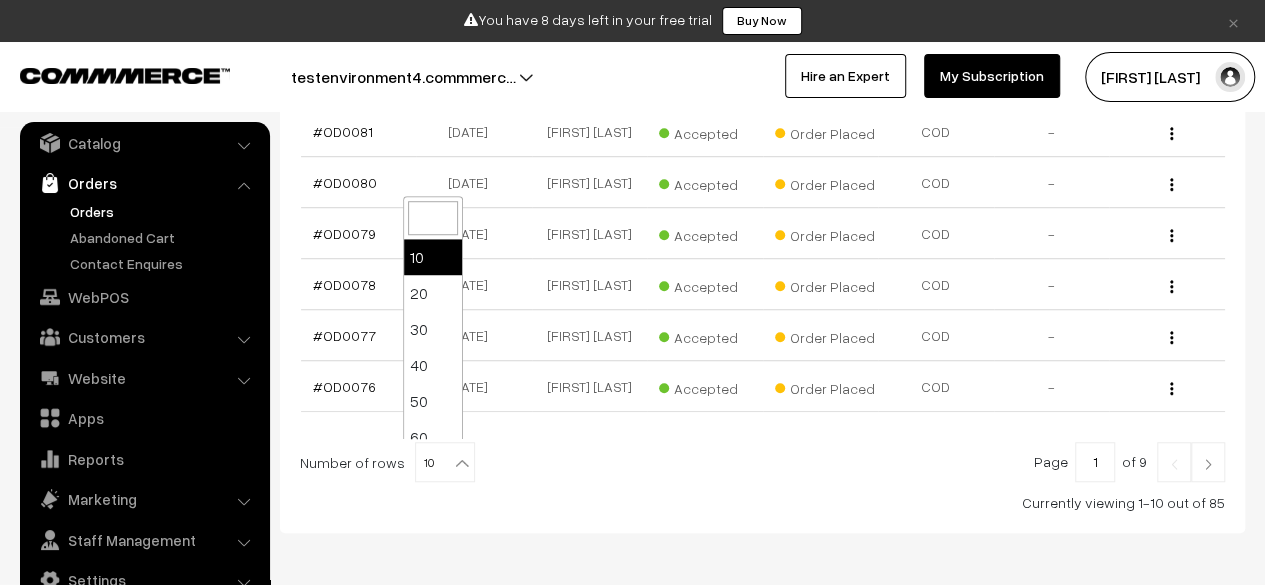 click on "10" at bounding box center (445, 463) 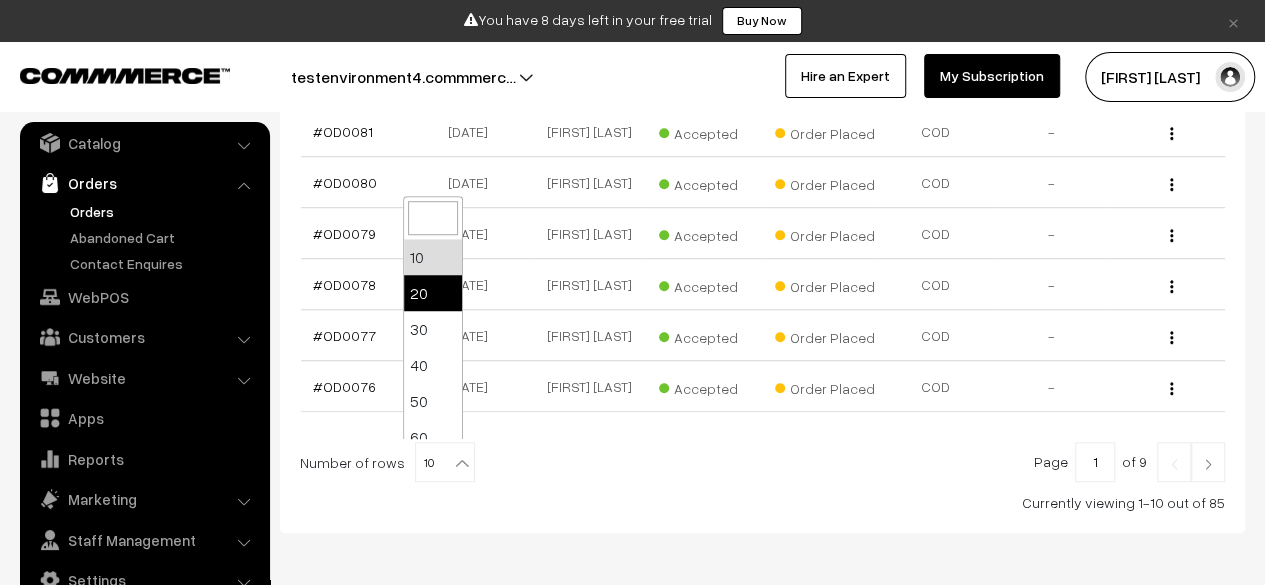select on "20" 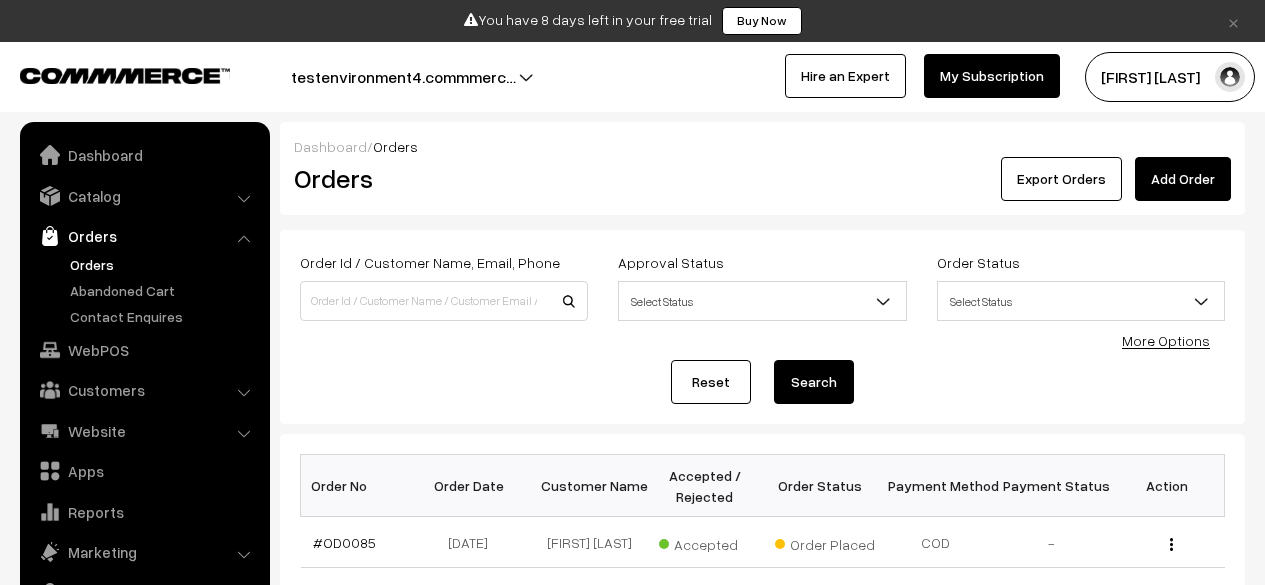 scroll, scrollTop: 211, scrollLeft: 0, axis: vertical 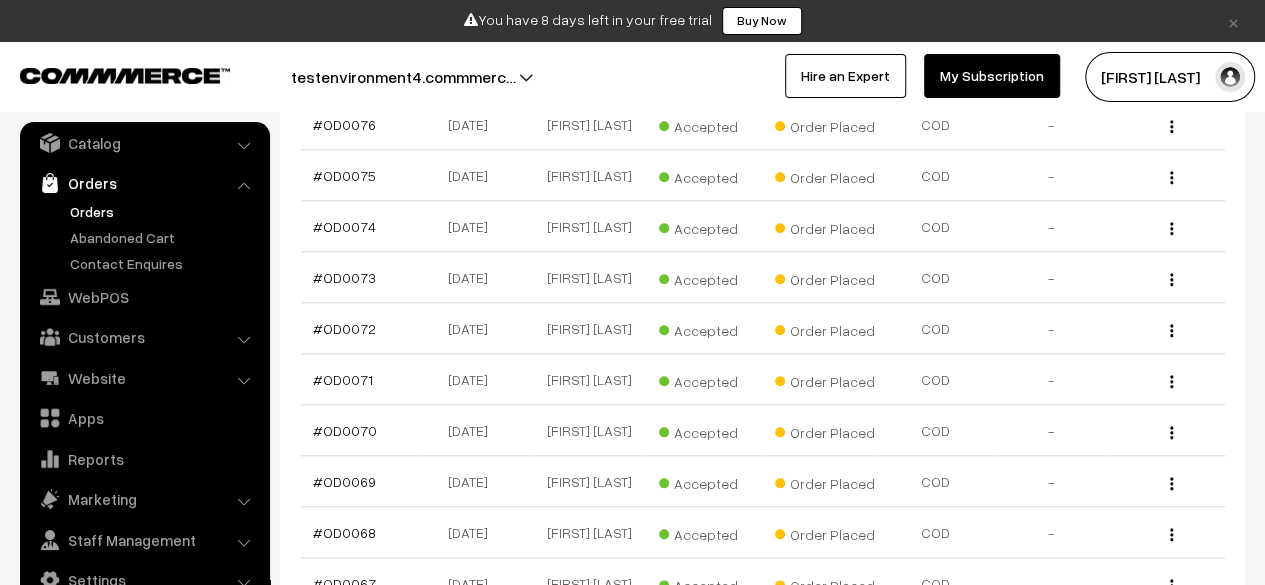click on "#OD0071" at bounding box center [343, 379] 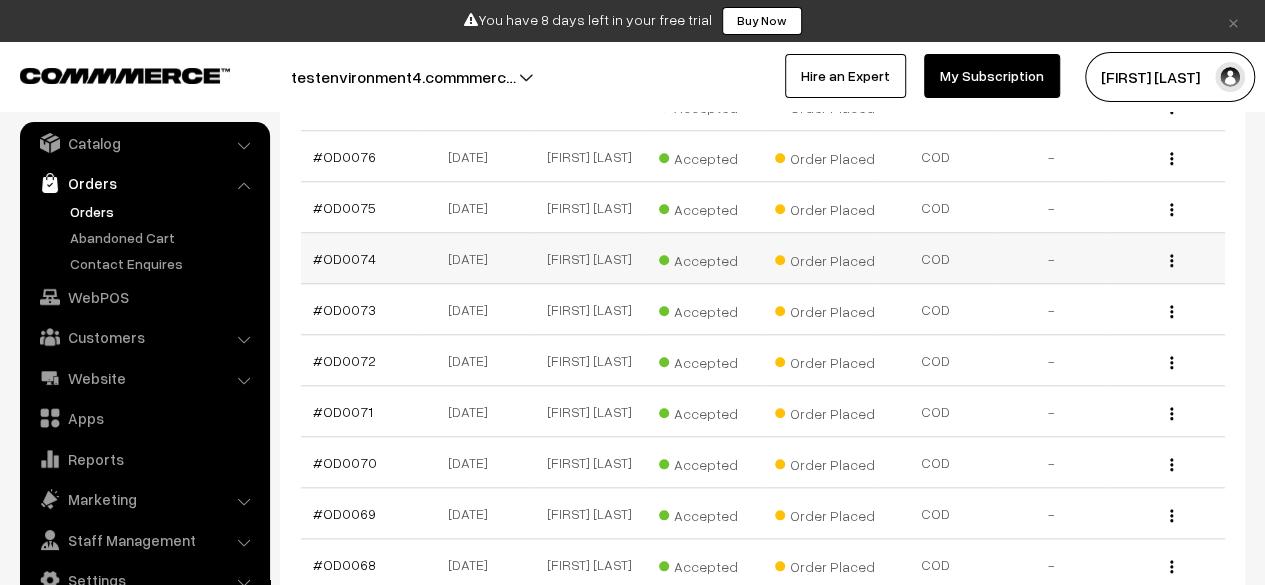 scroll, scrollTop: 846, scrollLeft: 0, axis: vertical 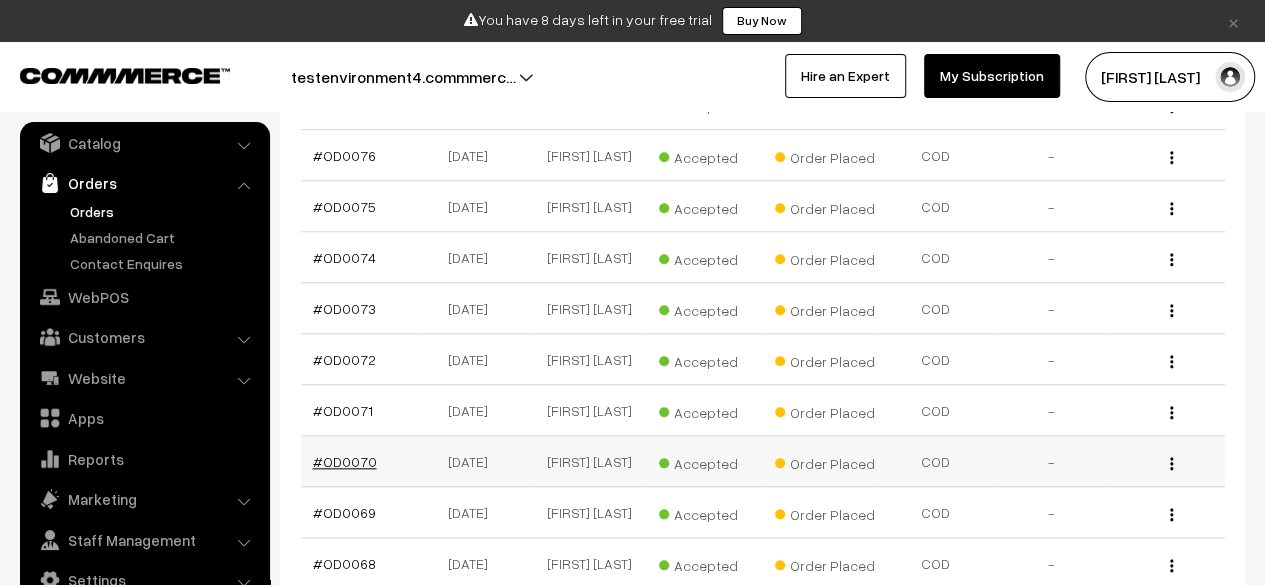 click on "#OD0070" at bounding box center (345, 461) 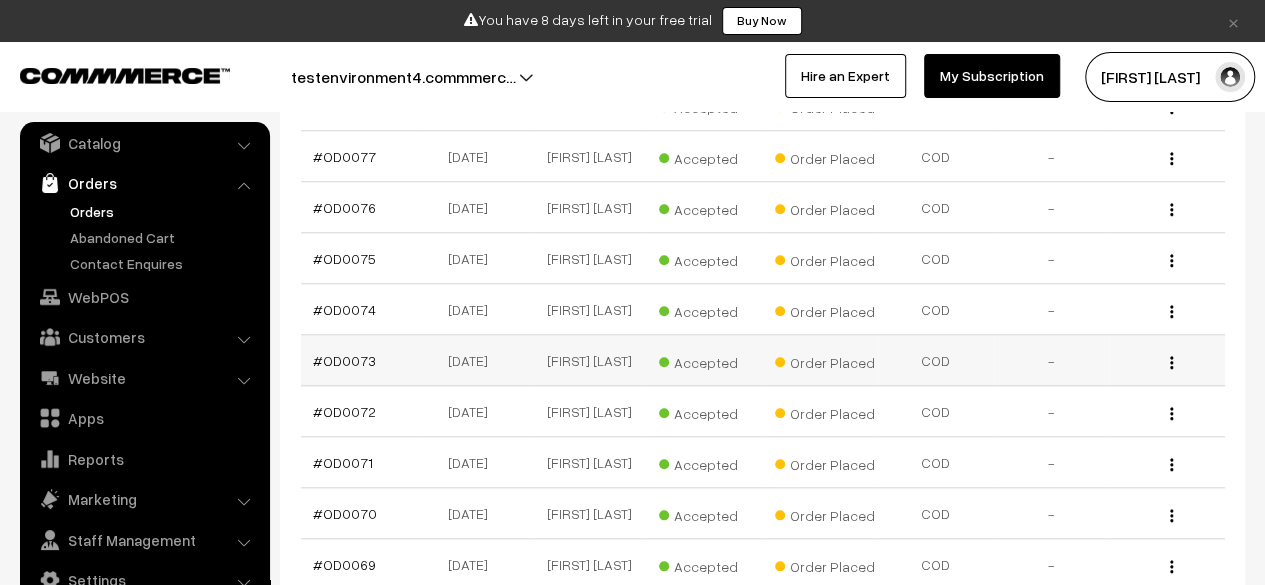 scroll, scrollTop: 792, scrollLeft: 0, axis: vertical 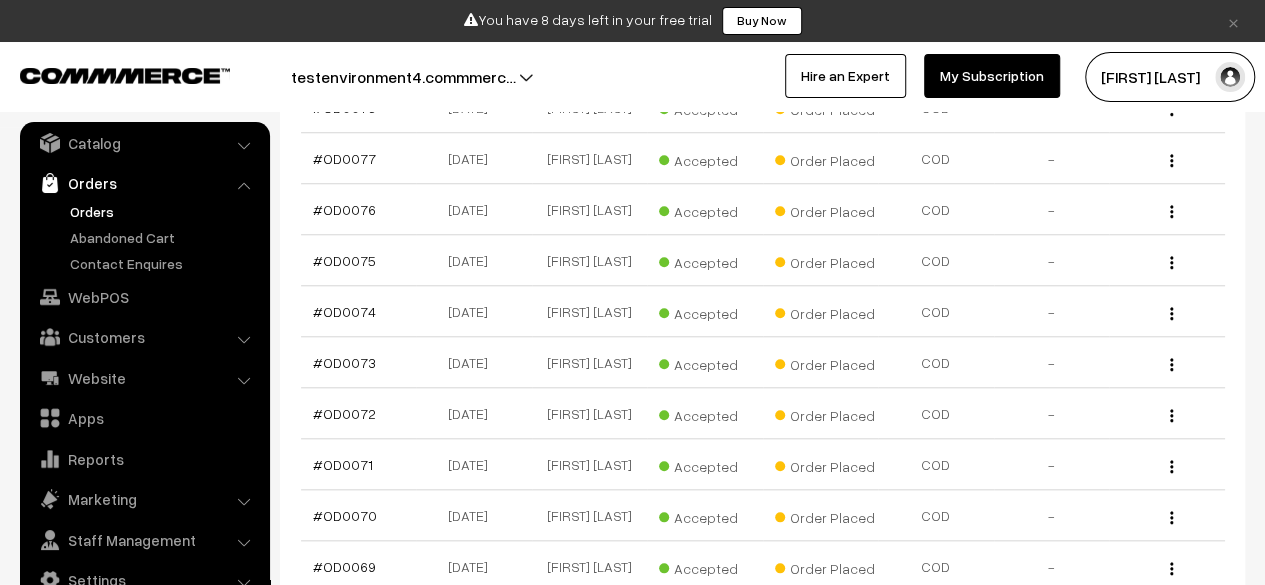 click on "×
You have 8 days left in your free trial
Buy Now
Buy Now
testenvironment4.commmerc…
Go to Website
Create New Store
My Profile" at bounding box center [632, 56] 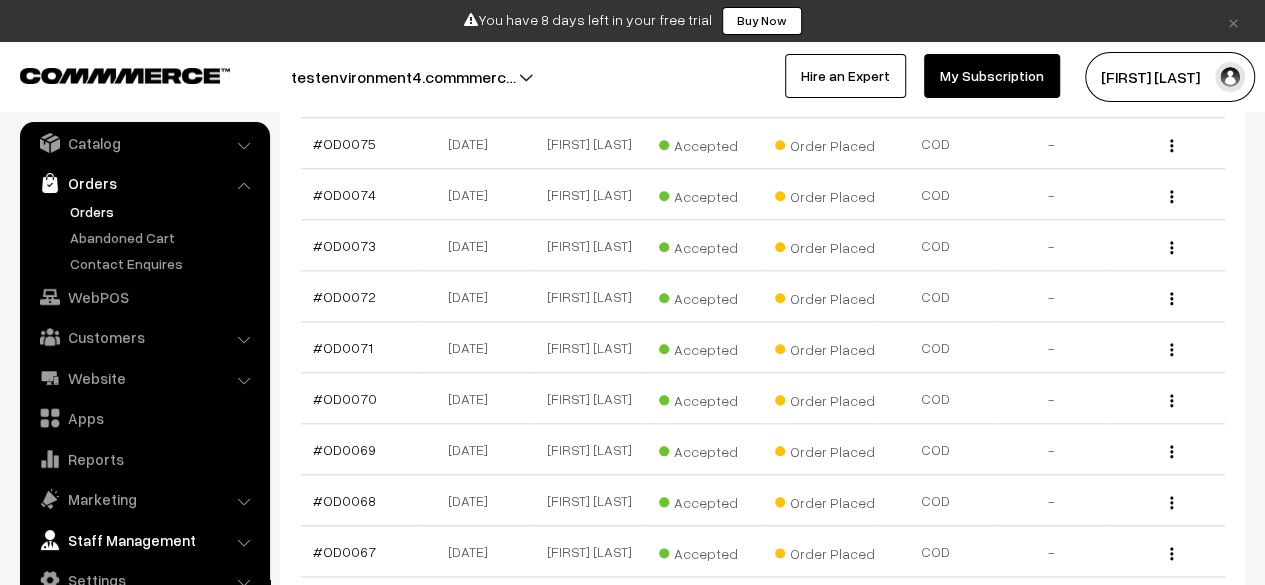 scroll, scrollTop: 914, scrollLeft: 0, axis: vertical 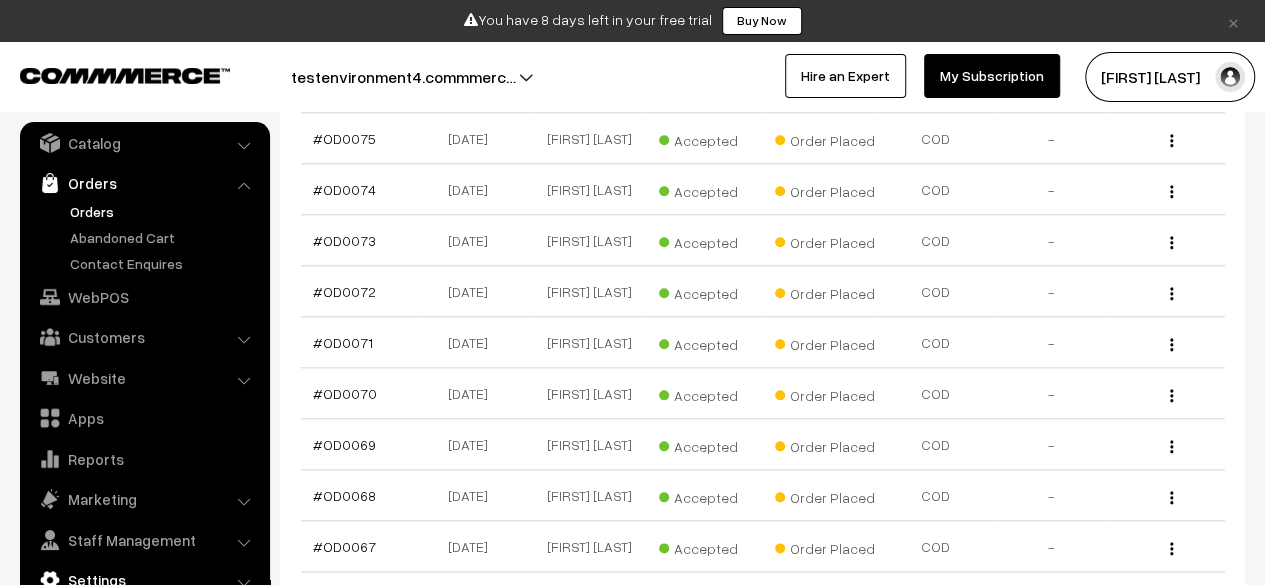 click on "Settings" at bounding box center [144, 580] 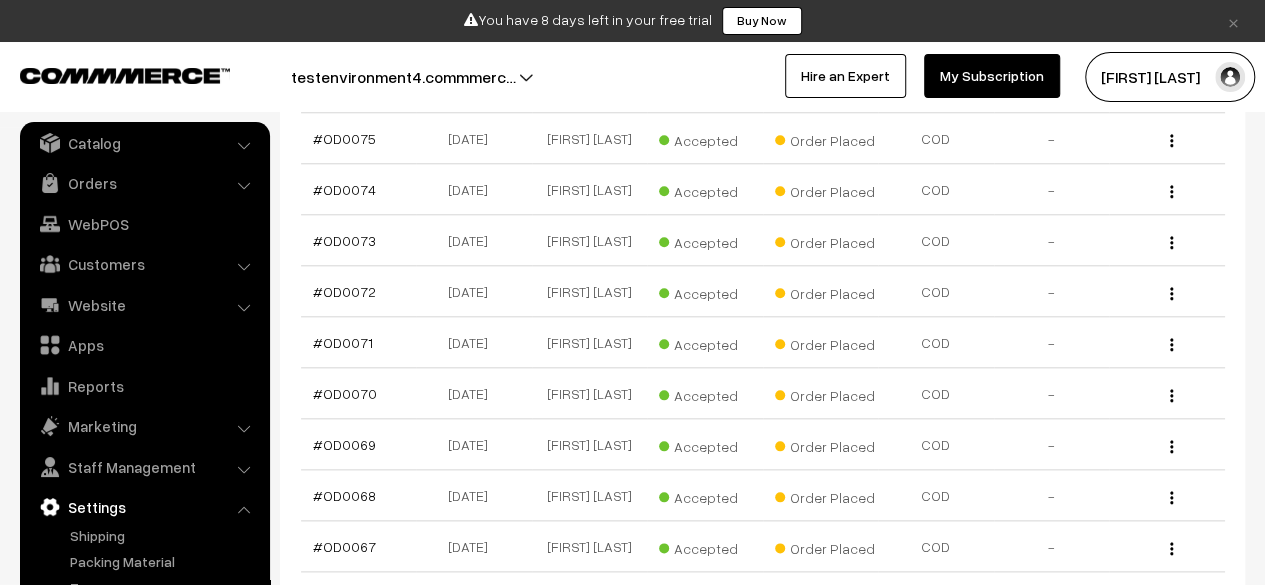 scroll, scrollTop: 131, scrollLeft: 0, axis: vertical 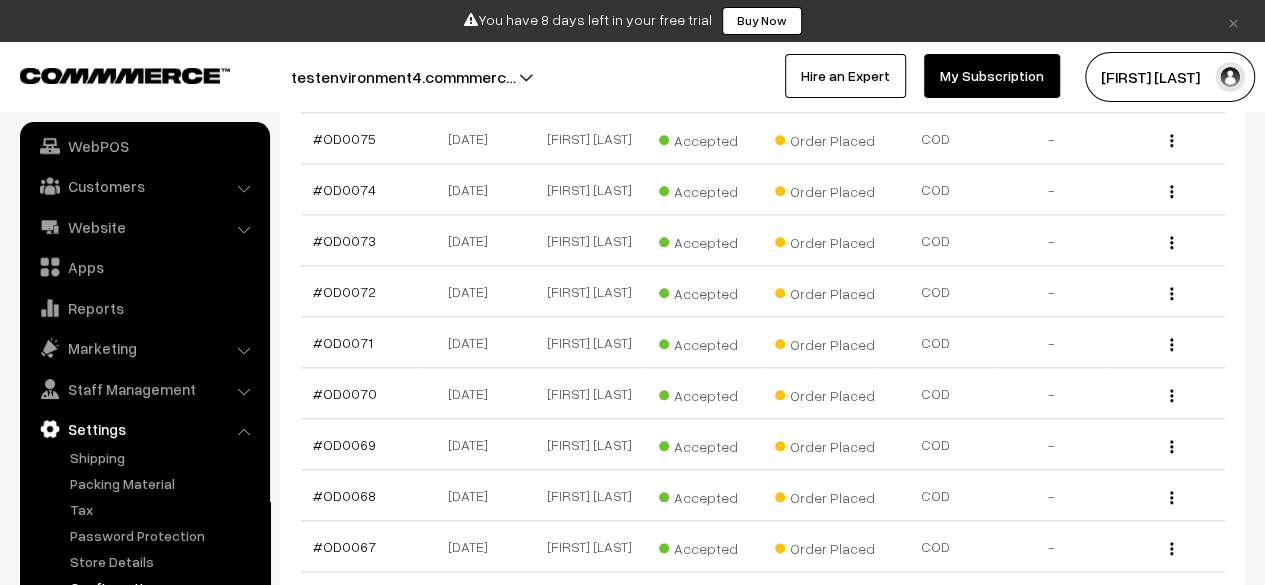 click on "Shipping" at bounding box center (145, 522) 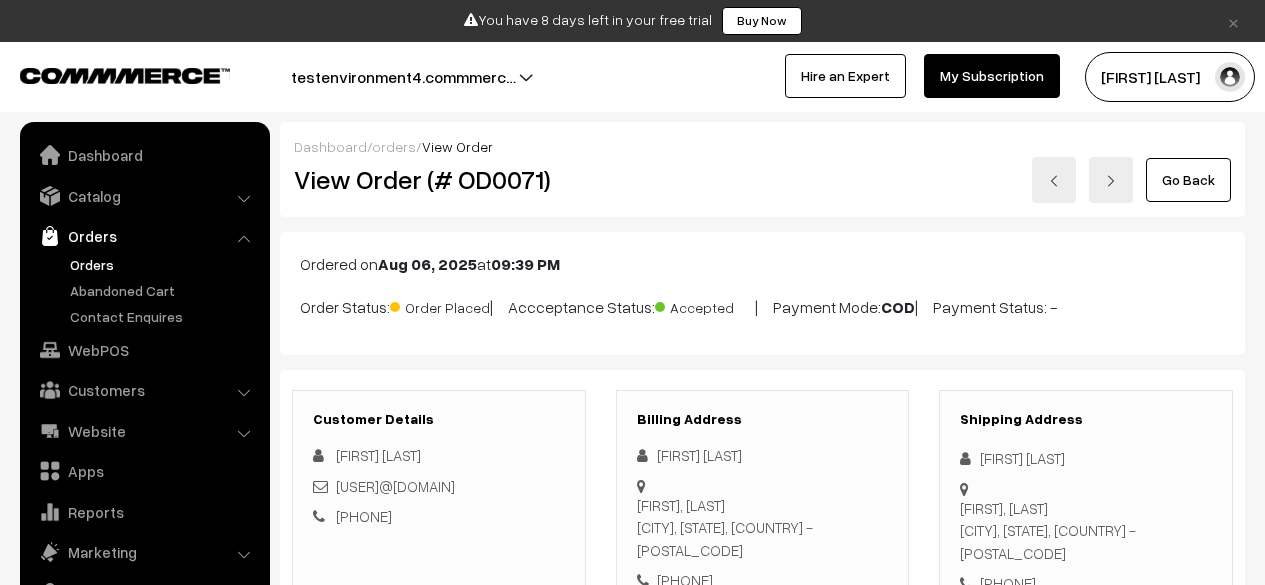 scroll, scrollTop: 30, scrollLeft: 0, axis: vertical 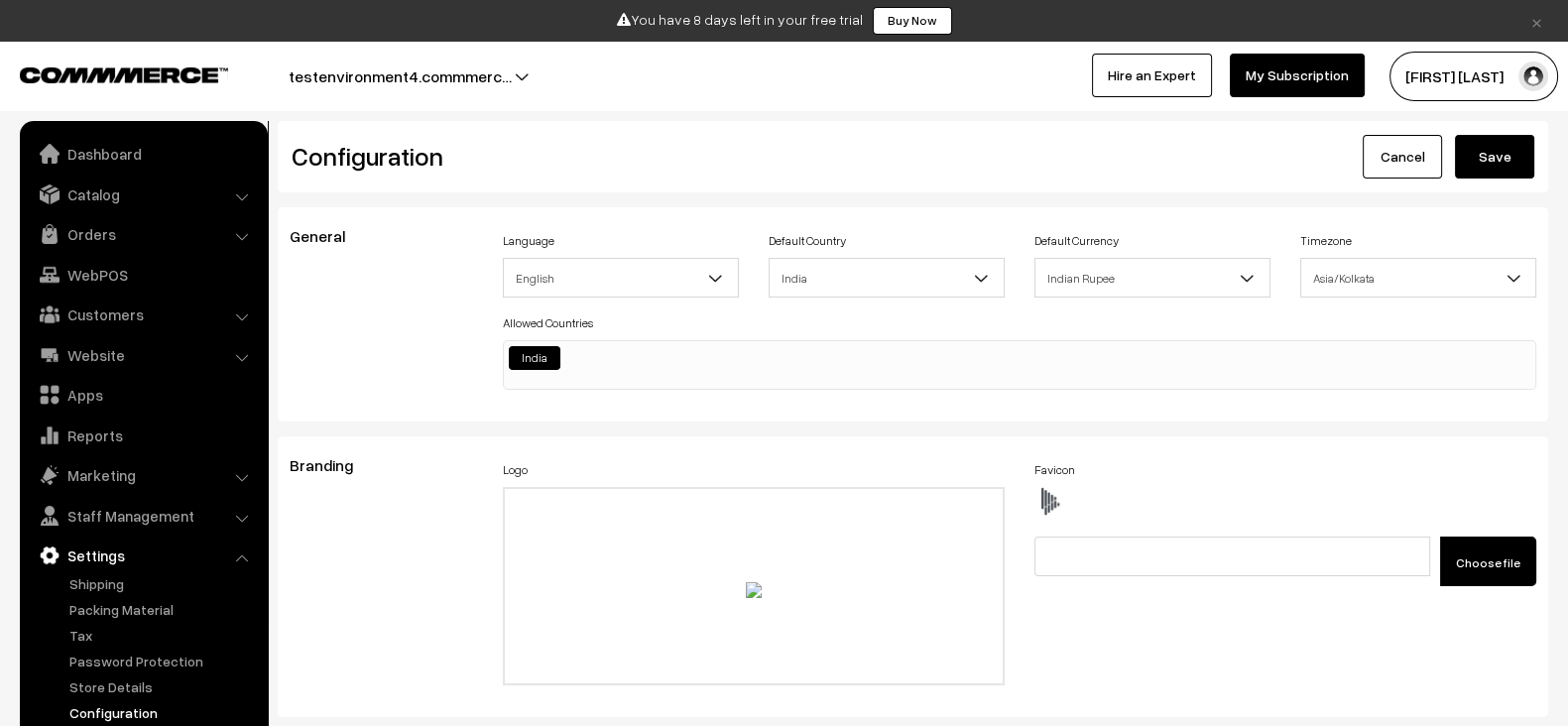 click on "Configuration" at bounding box center (163, 712) 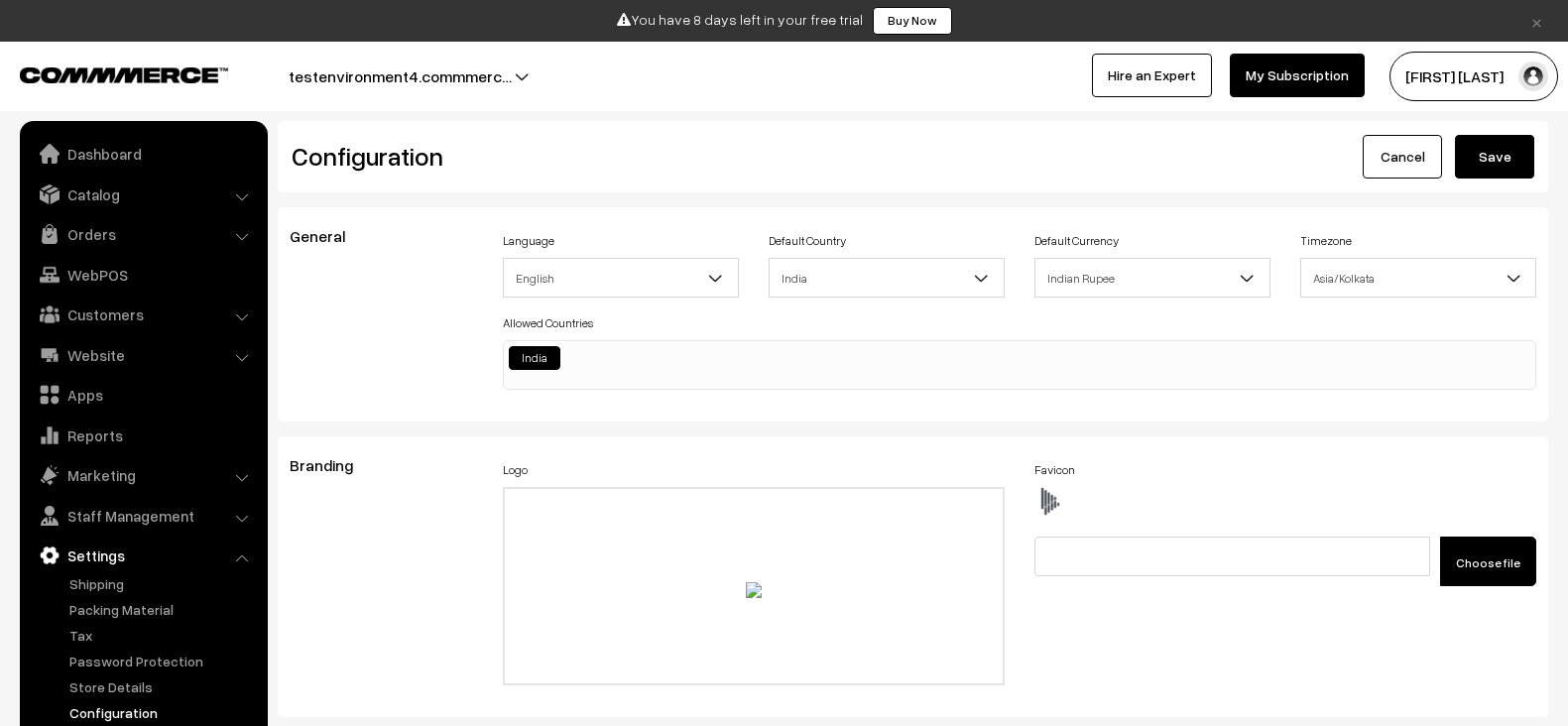 scroll, scrollTop: 0, scrollLeft: 0, axis: both 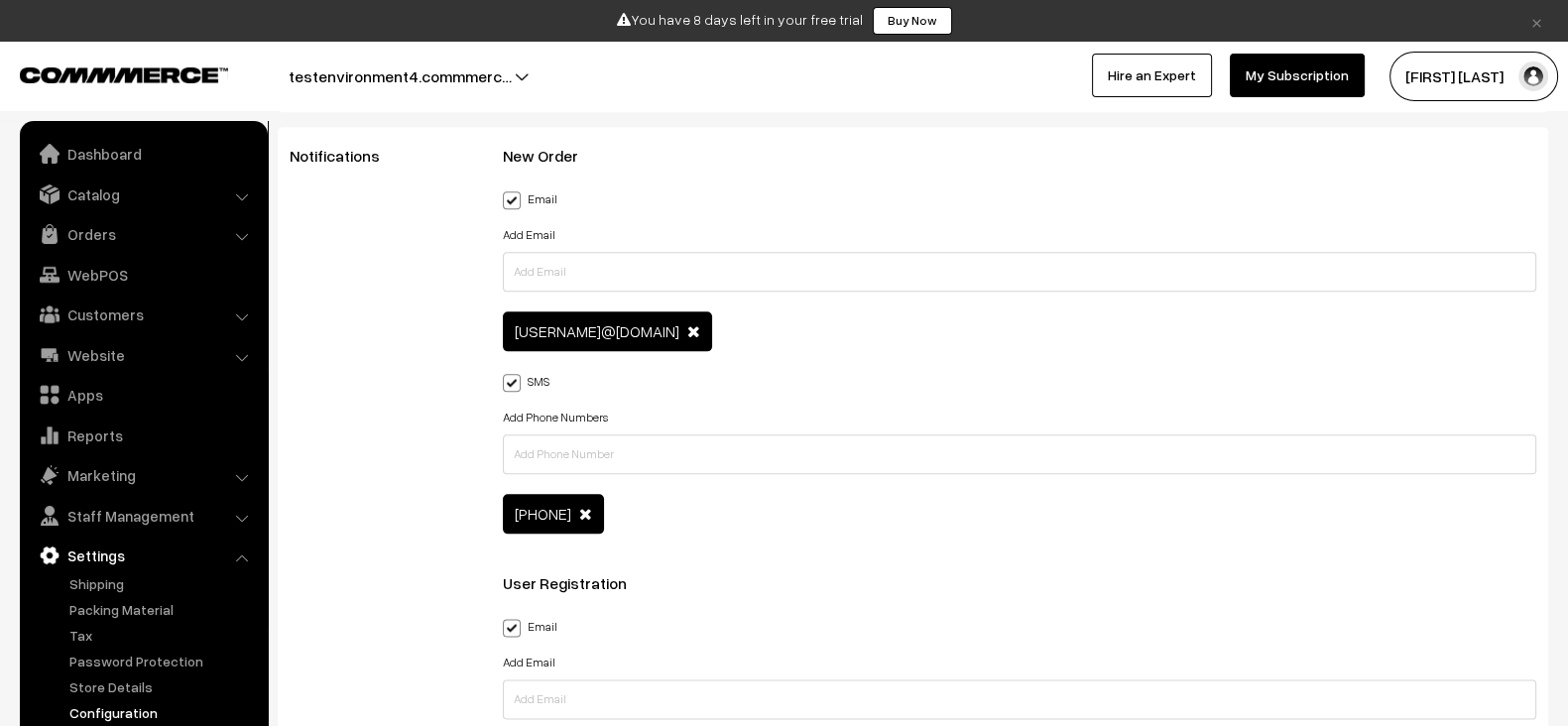 click at bounding box center [693, 331] 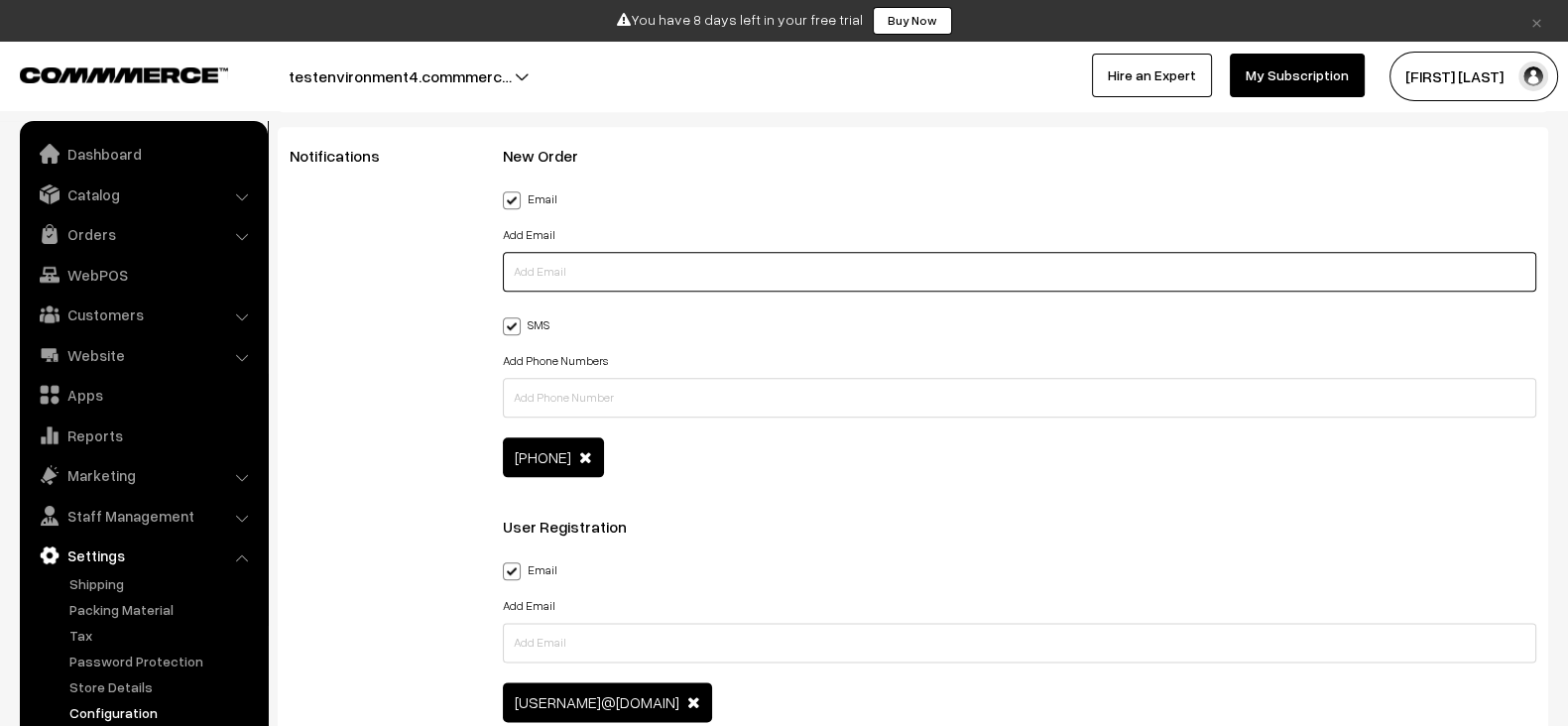 click at bounding box center (1020, 272) 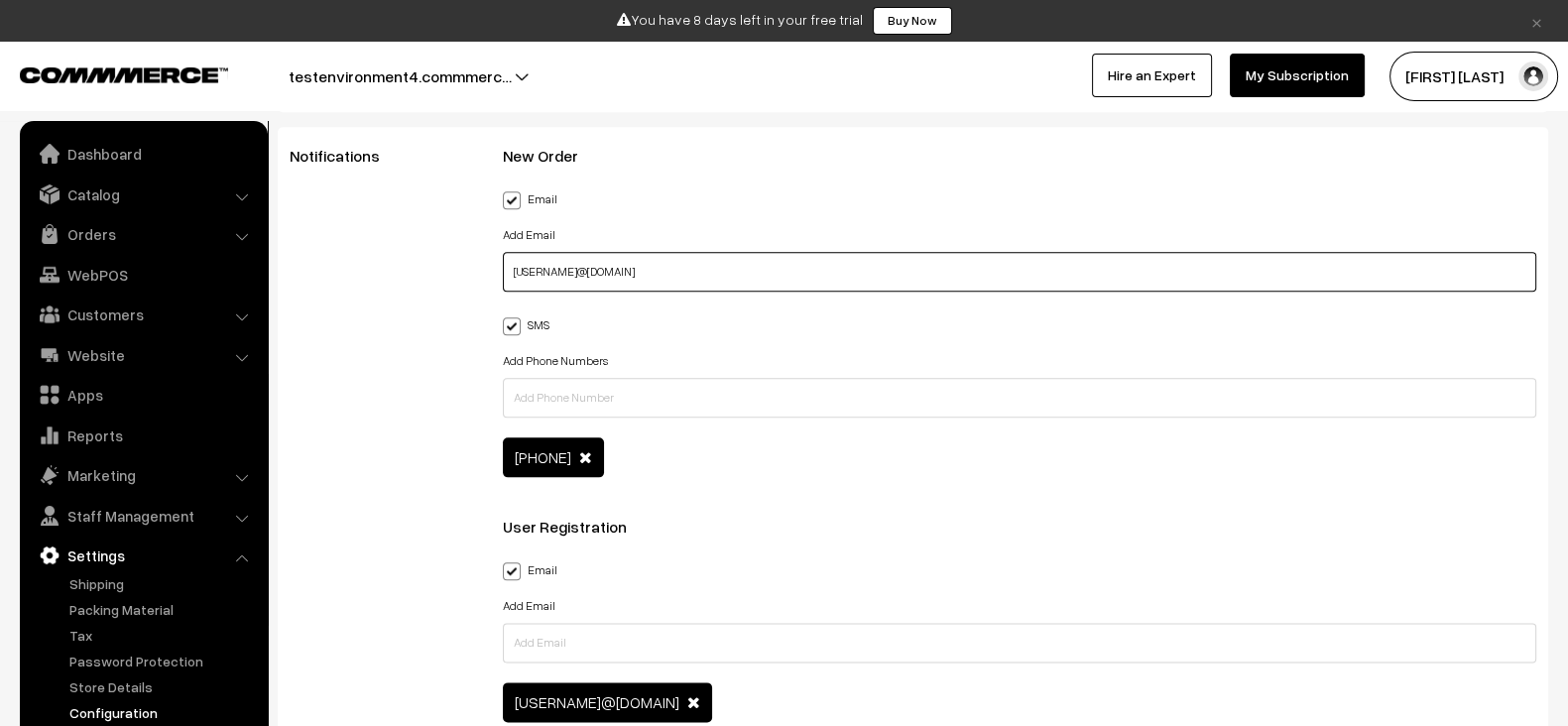 type 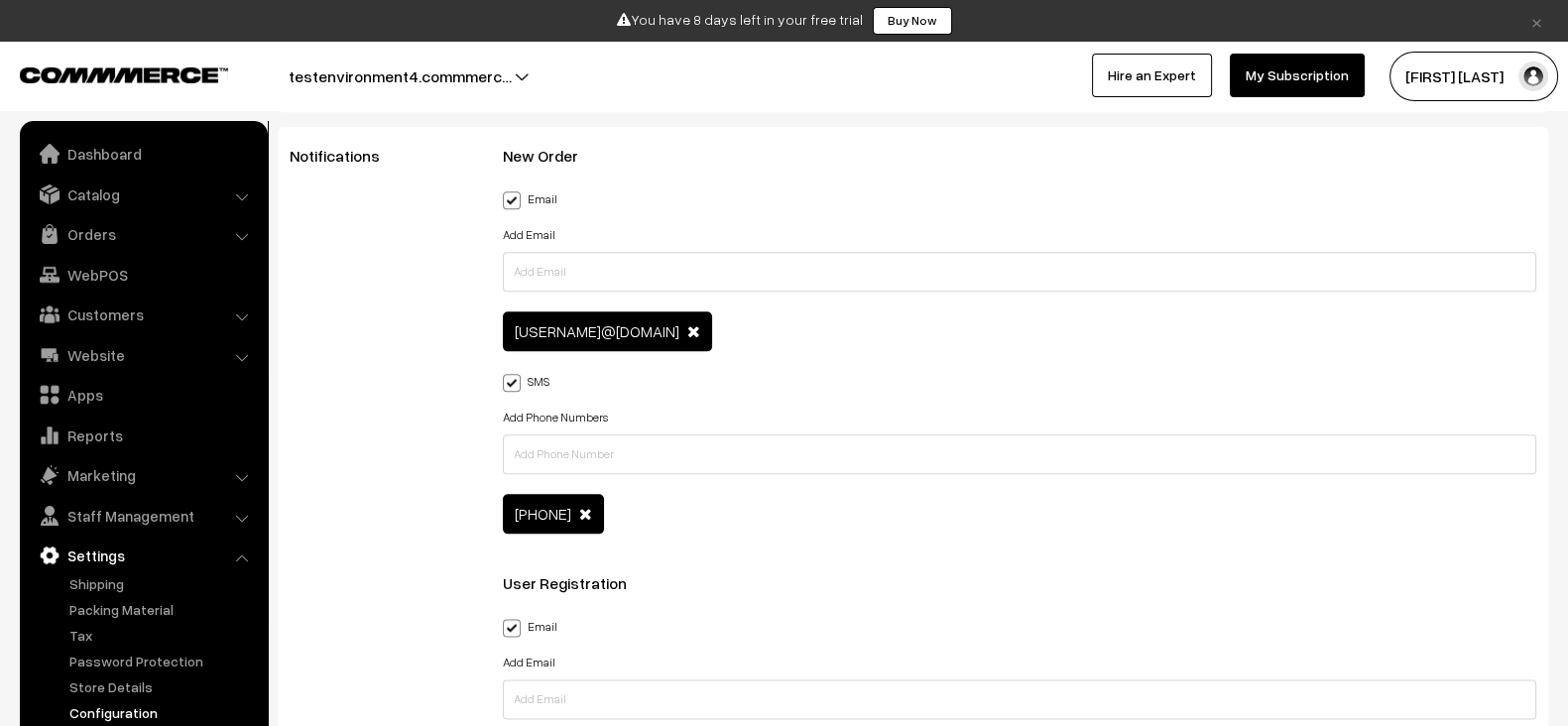 click on "Notifications" at bounding box center [381, 1204] 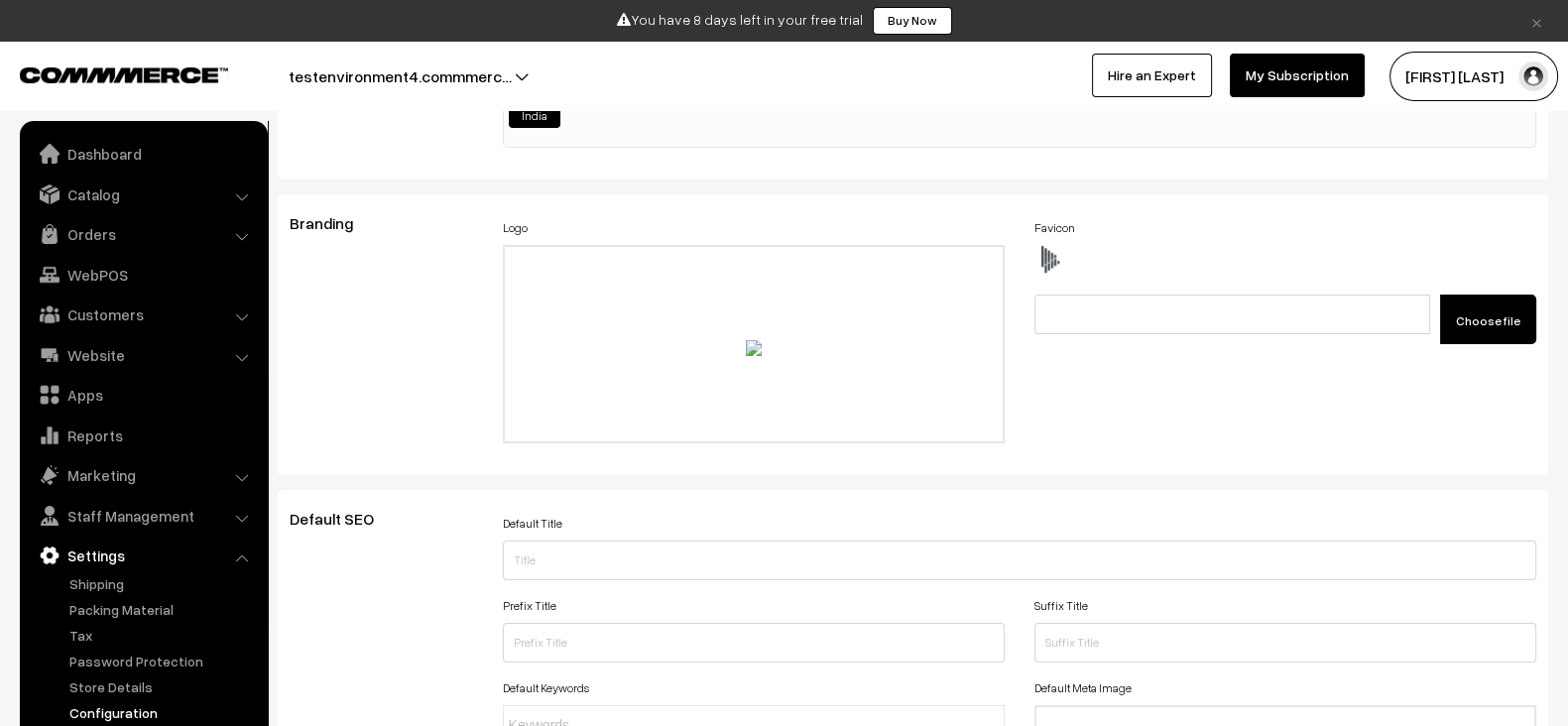 scroll, scrollTop: 0, scrollLeft: 0, axis: both 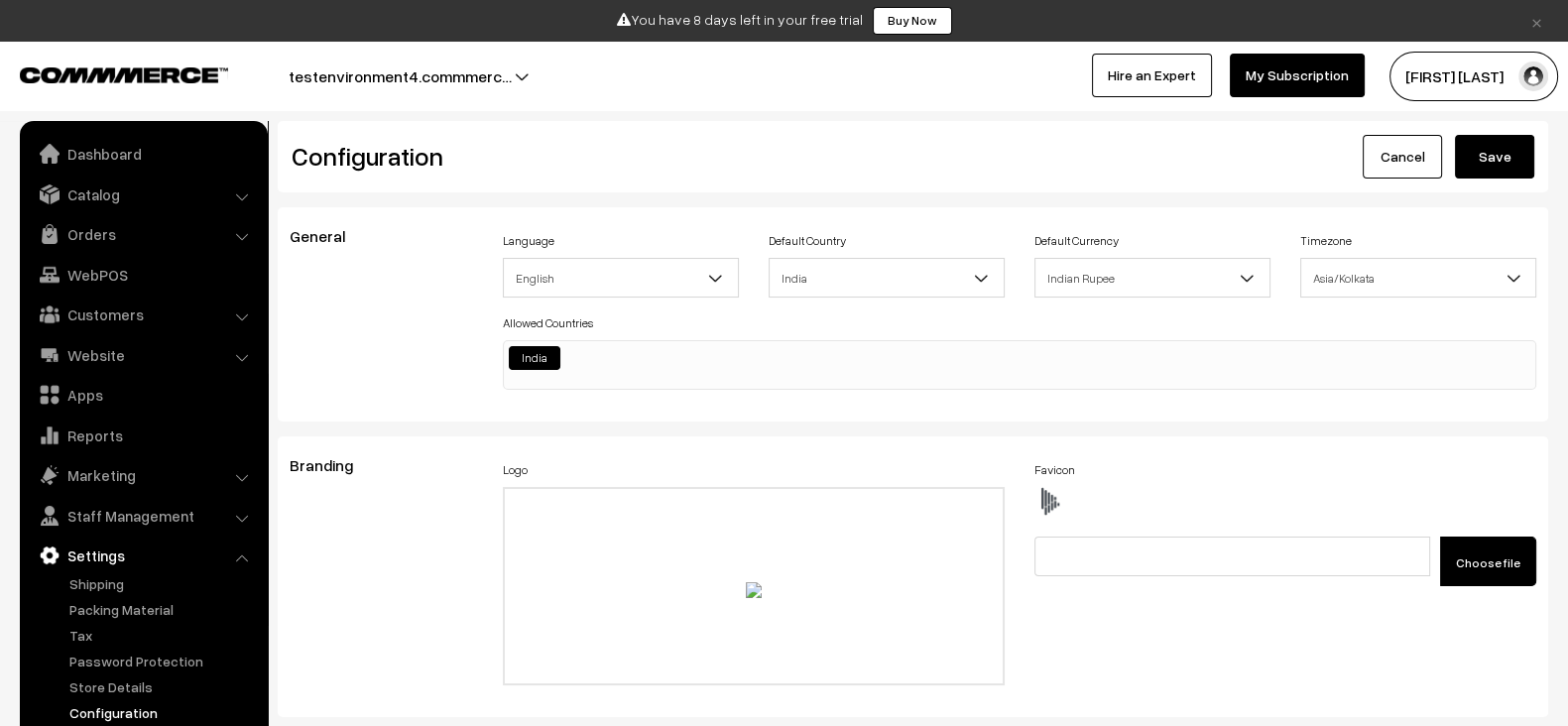 click on "Save" at bounding box center [1495, 157] 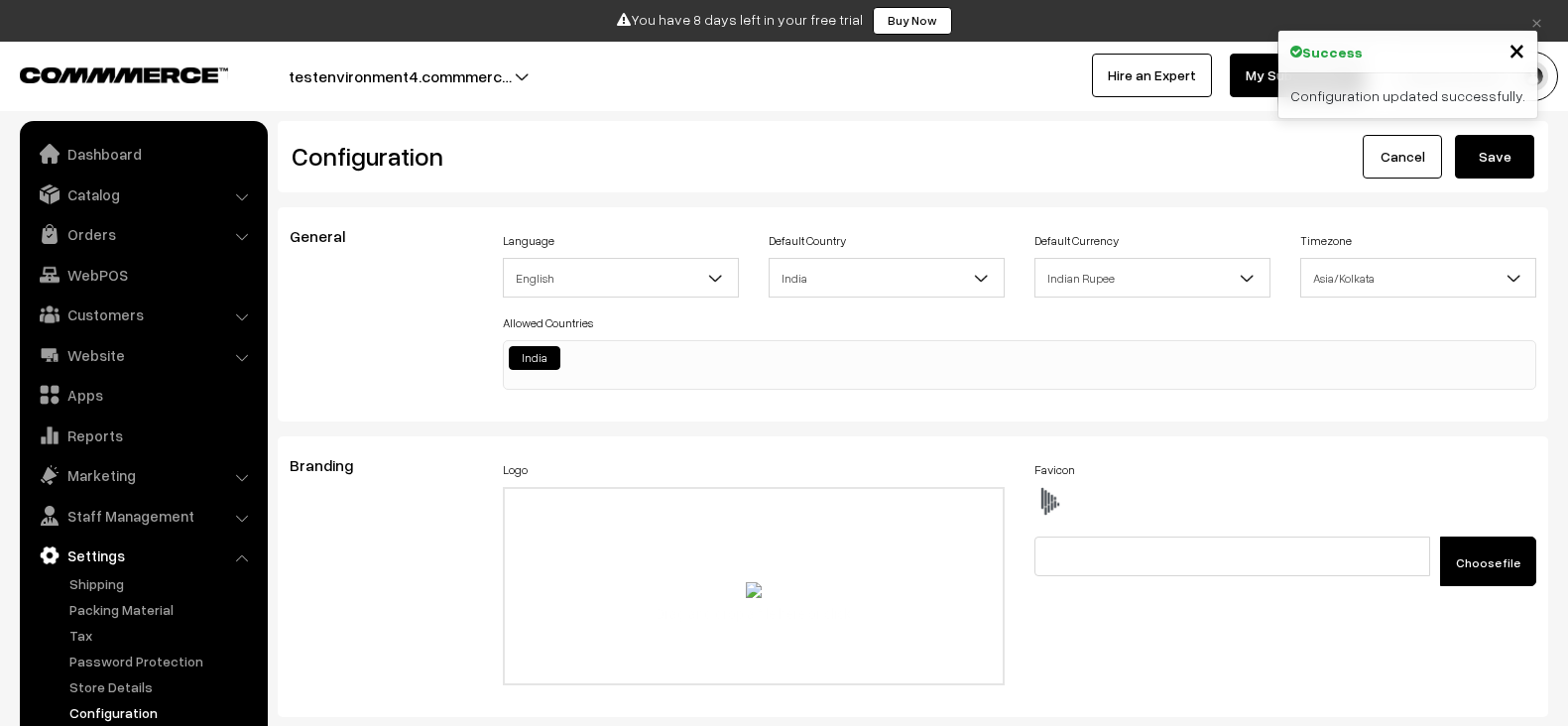 scroll, scrollTop: 0, scrollLeft: 0, axis: both 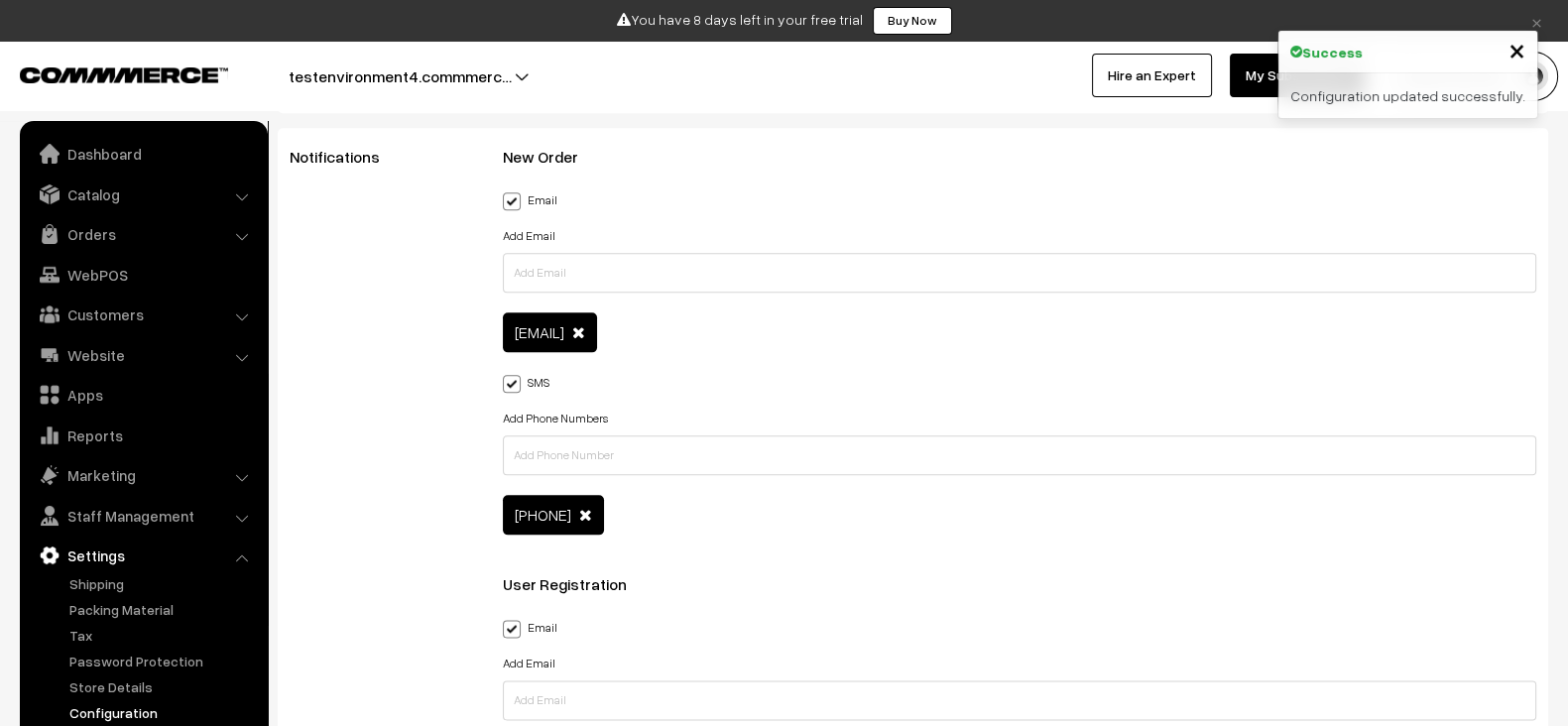 click on "Notifications" at bounding box center [381, 1205] 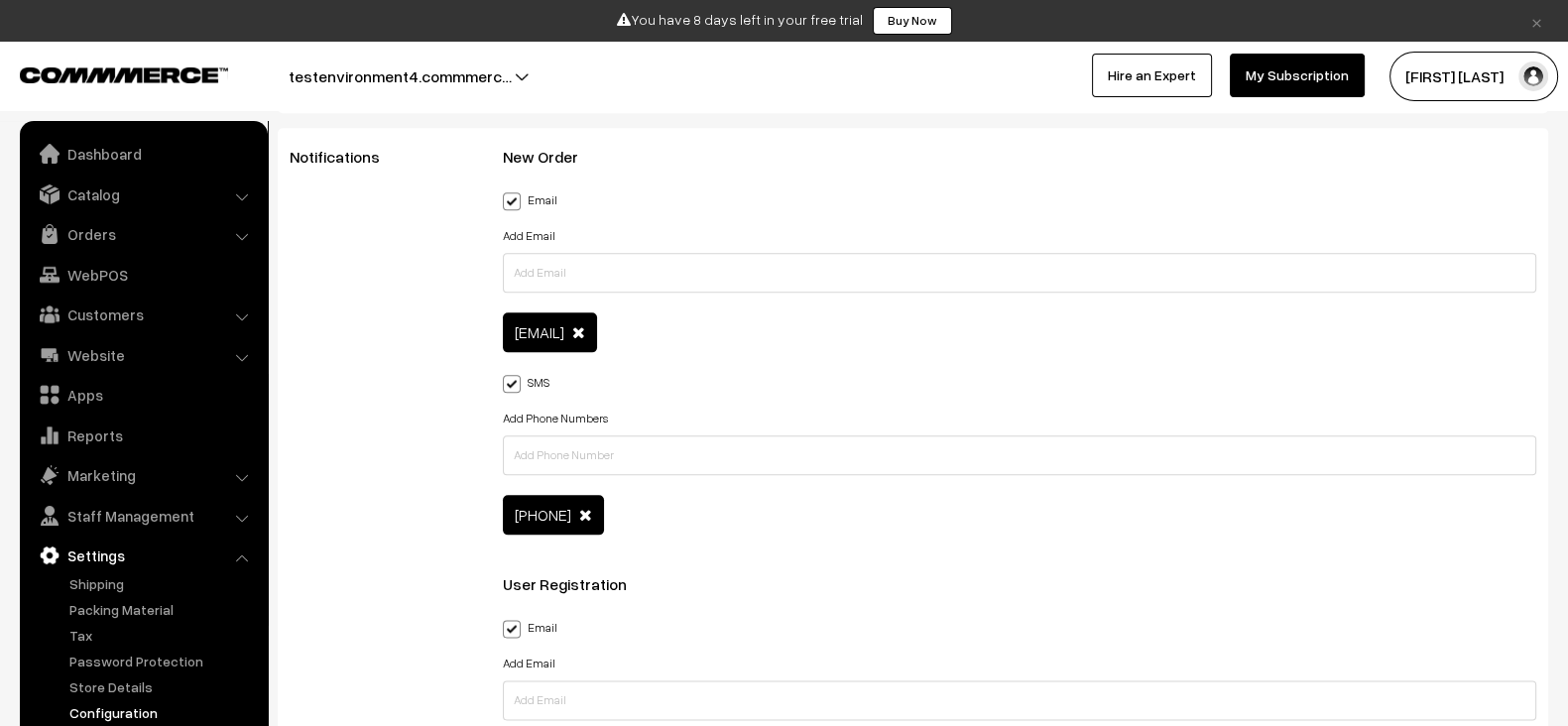 click on "suraj.pethe36@outlook.com" at bounding box center [540, 332] 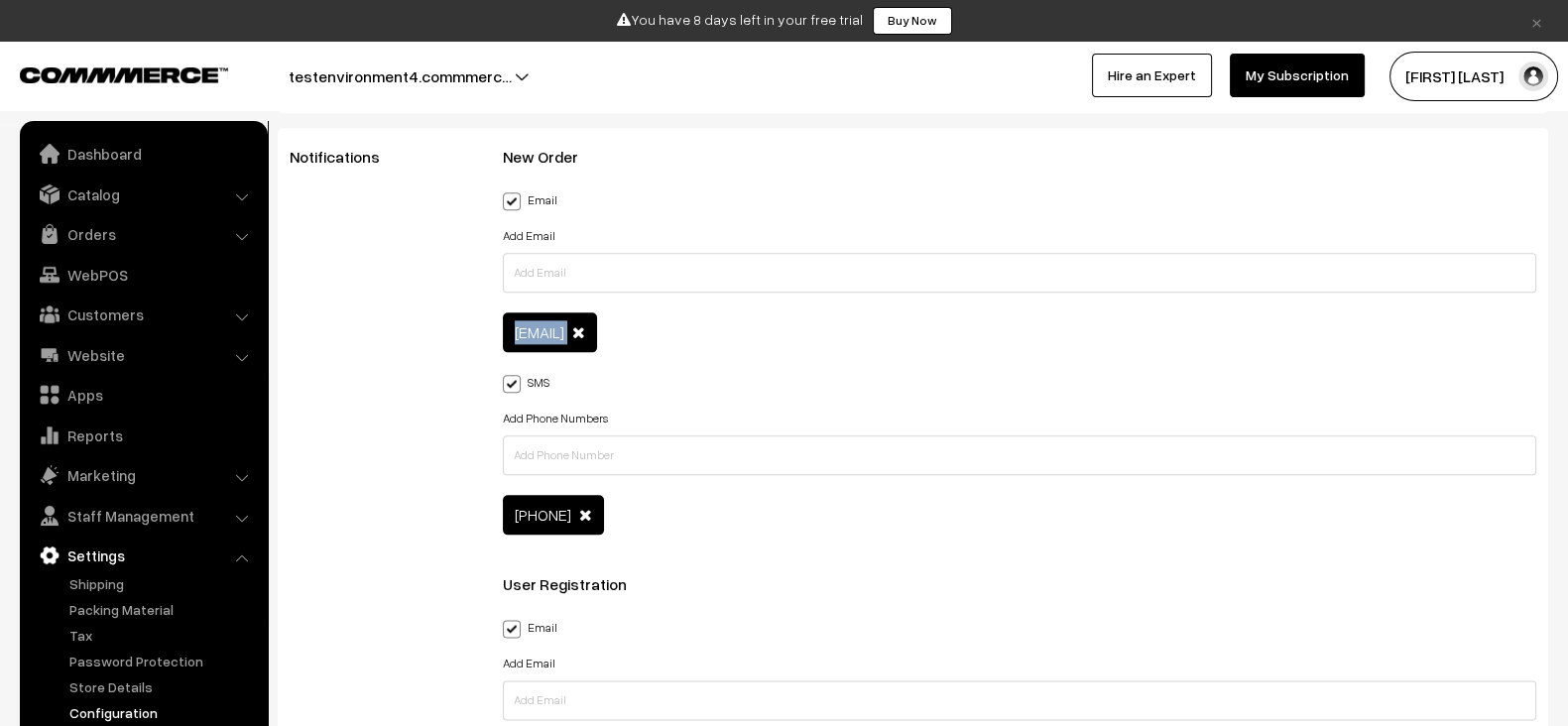 click on "suraj.pethe36@outlook.com" at bounding box center (540, 332) 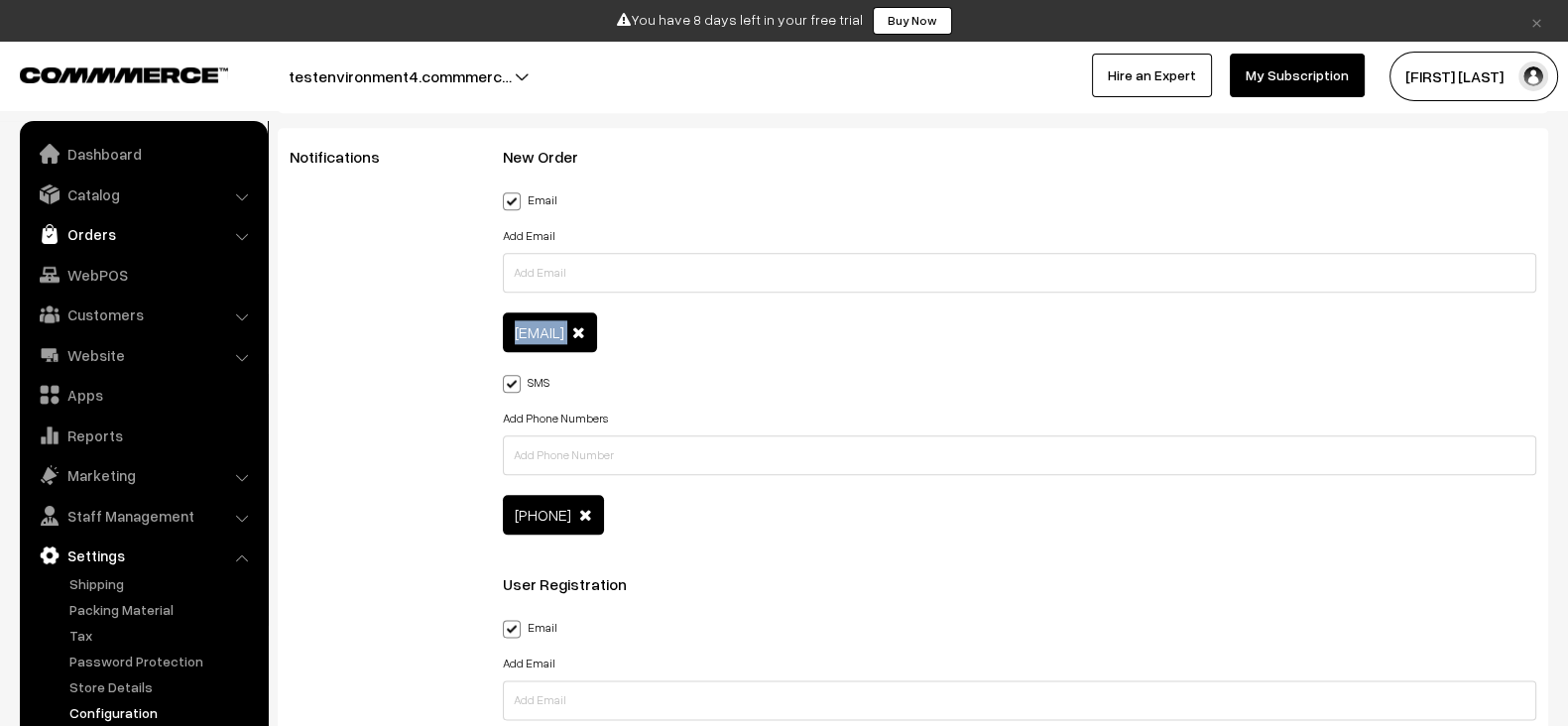 click on "Orders" at bounding box center [143, 234] 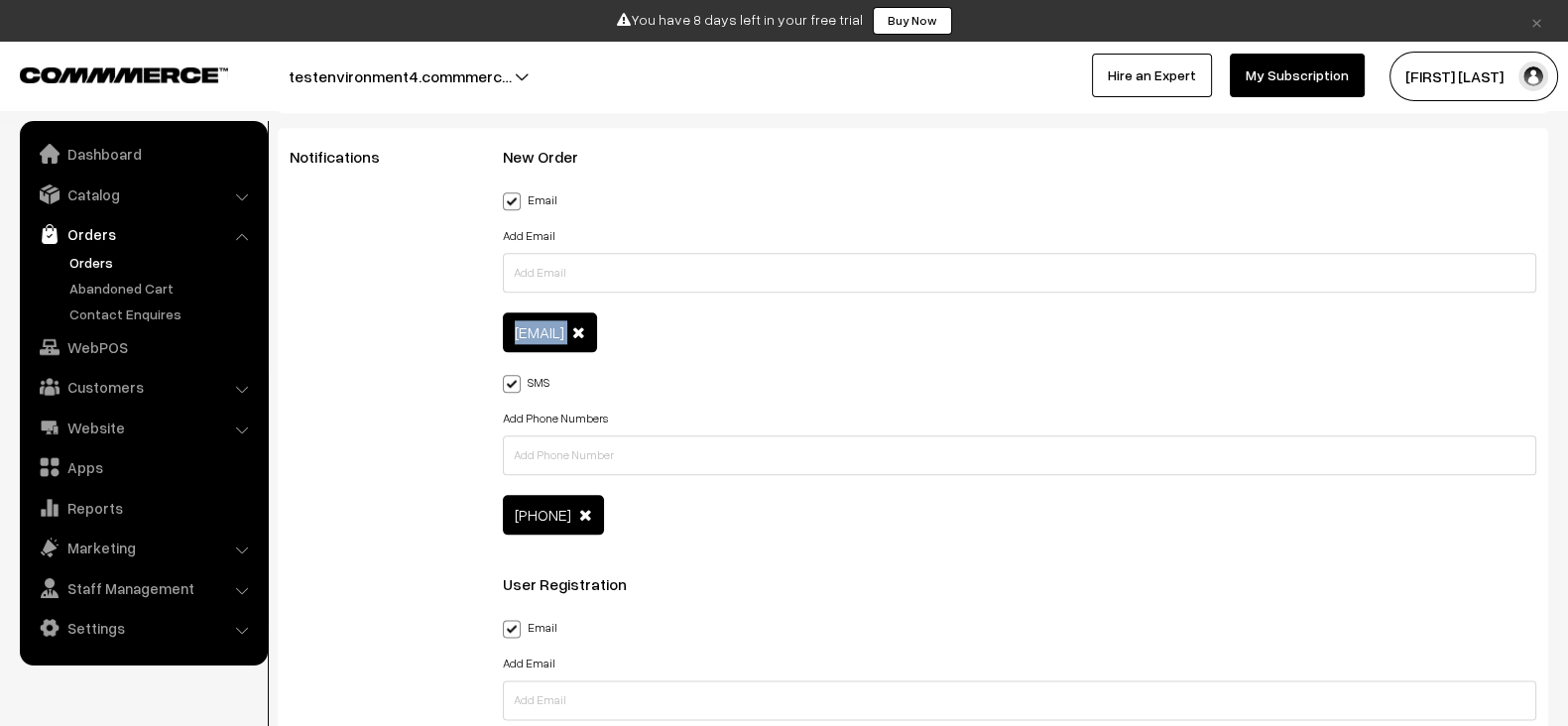 drag, startPoint x: 103, startPoint y: 273, endPoint x: 92, endPoint y: 258, distance: 18.601075 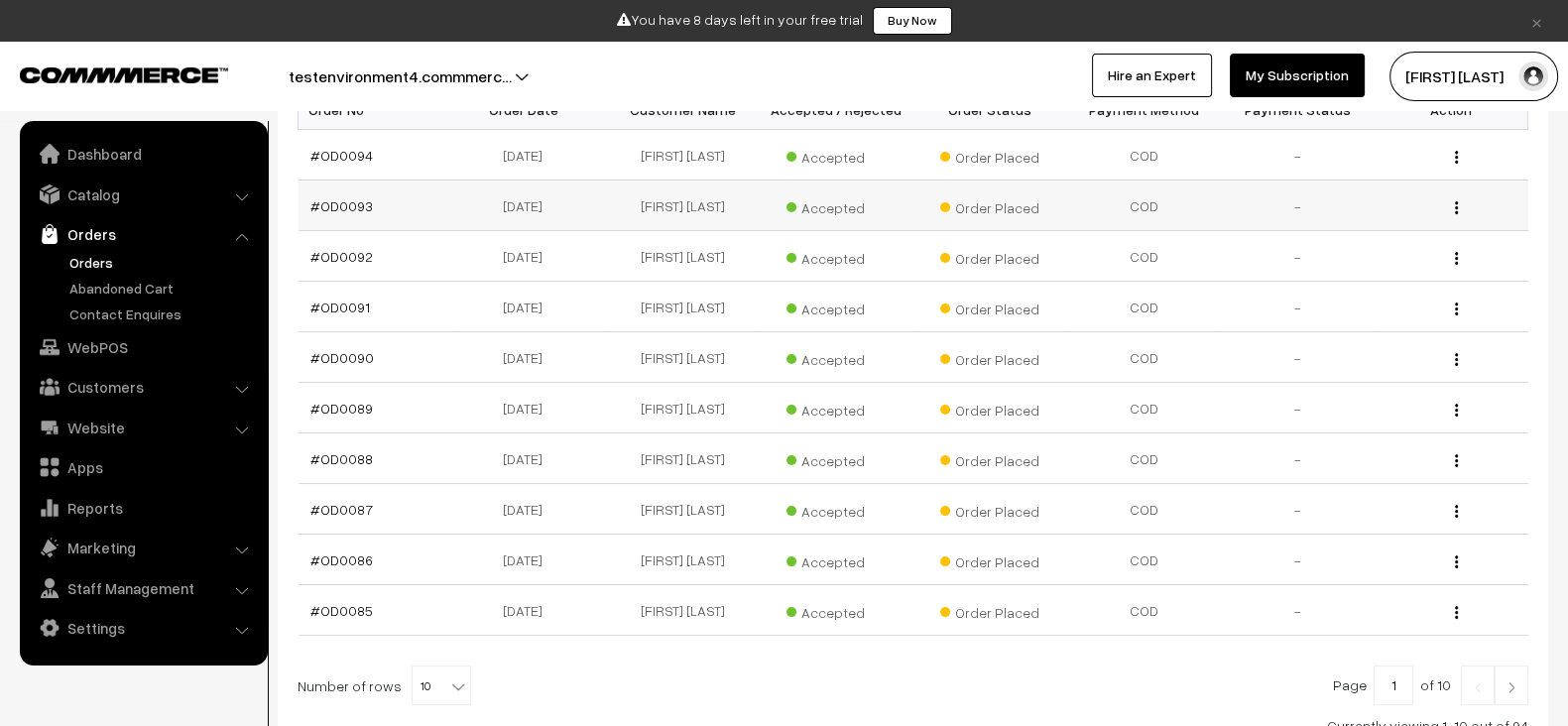 scroll, scrollTop: 443, scrollLeft: 0, axis: vertical 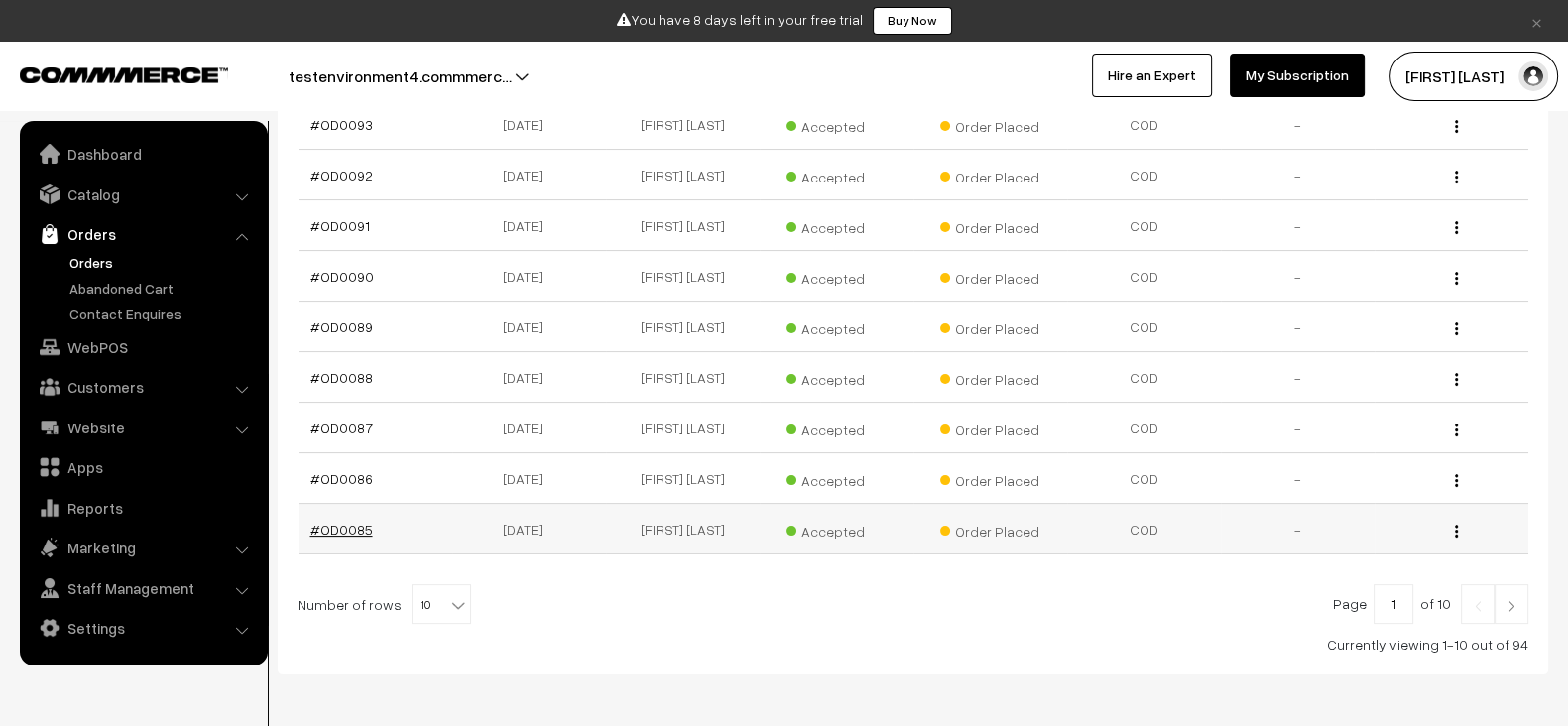 click on "#OD0085" at bounding box center (341, 529) 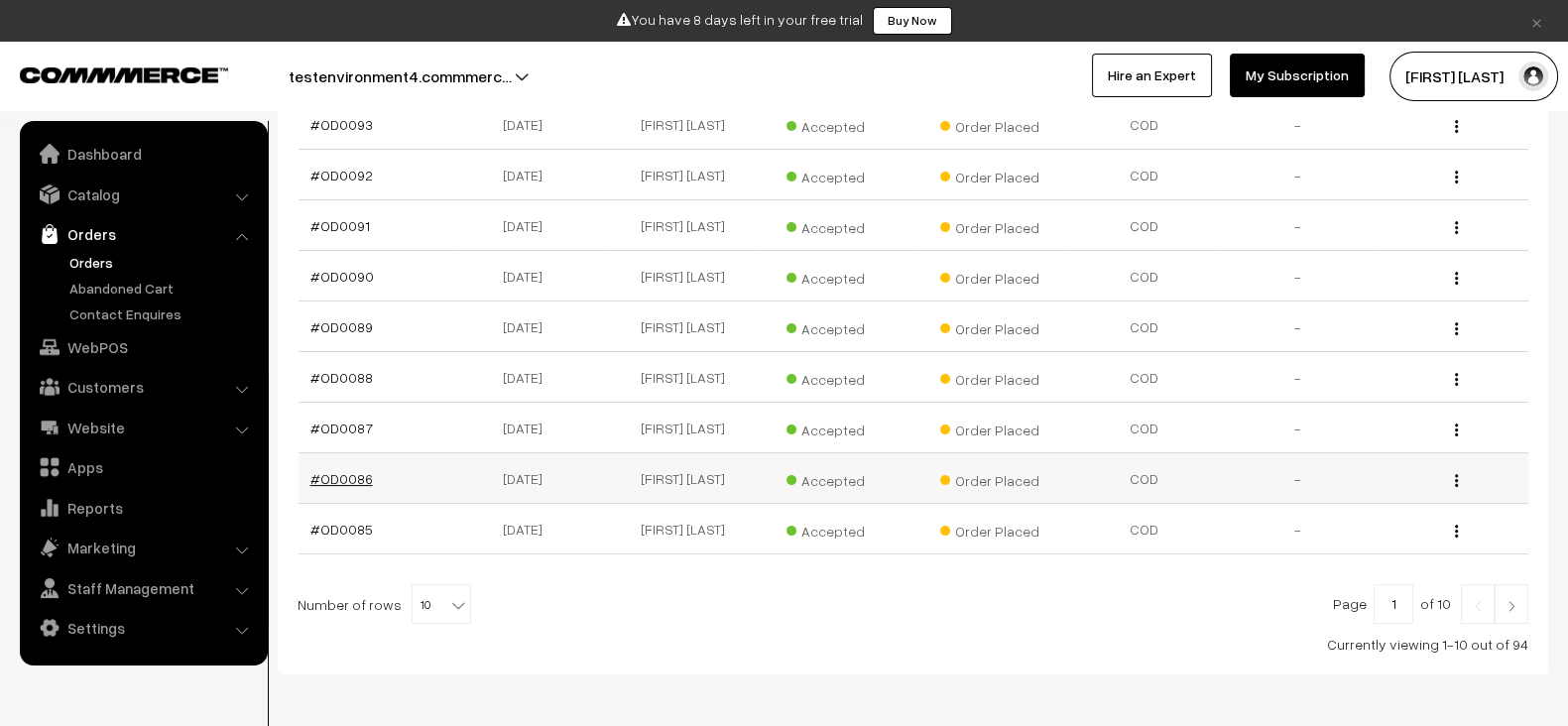 click on "#OD0086" at bounding box center (341, 478) 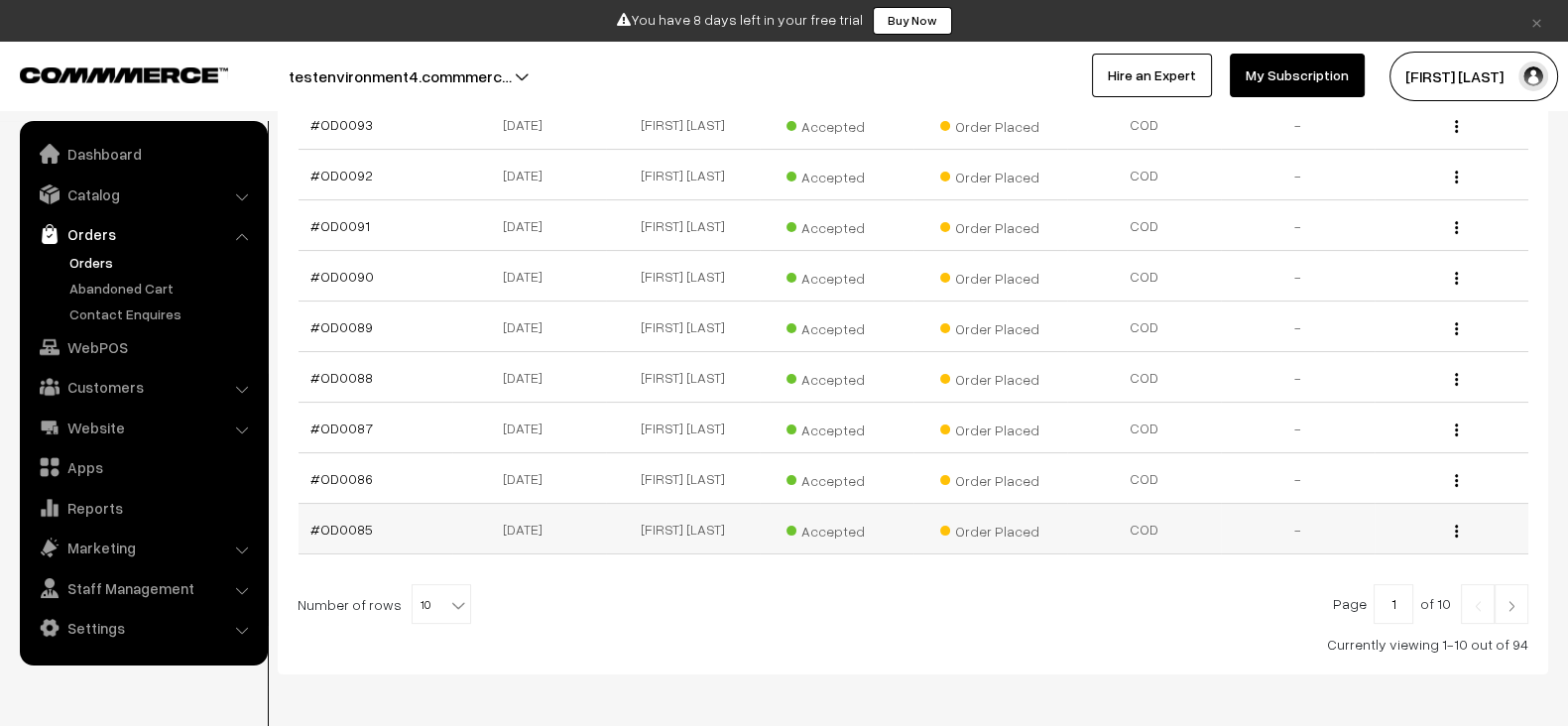 scroll, scrollTop: 424, scrollLeft: 0, axis: vertical 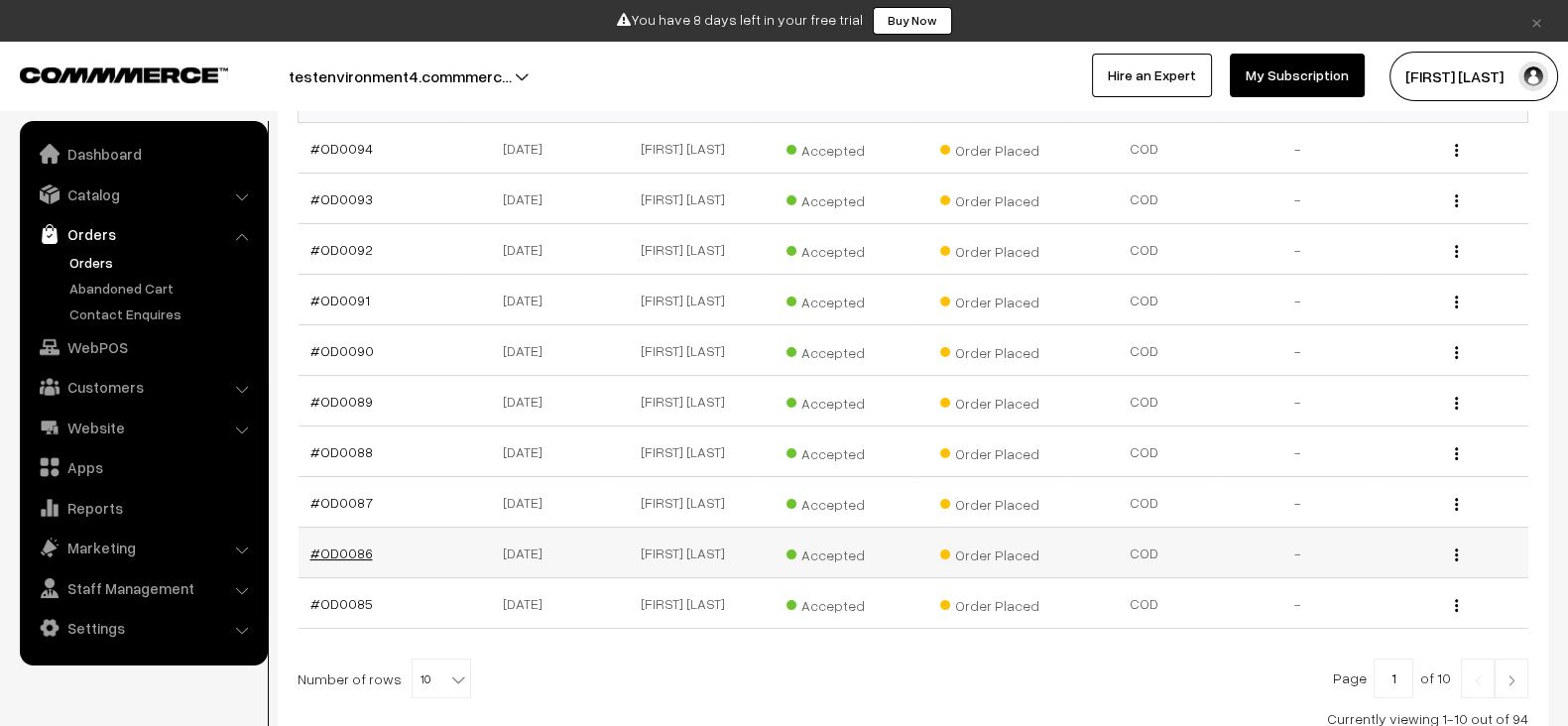 click on "#OD0086" at bounding box center [341, 552] 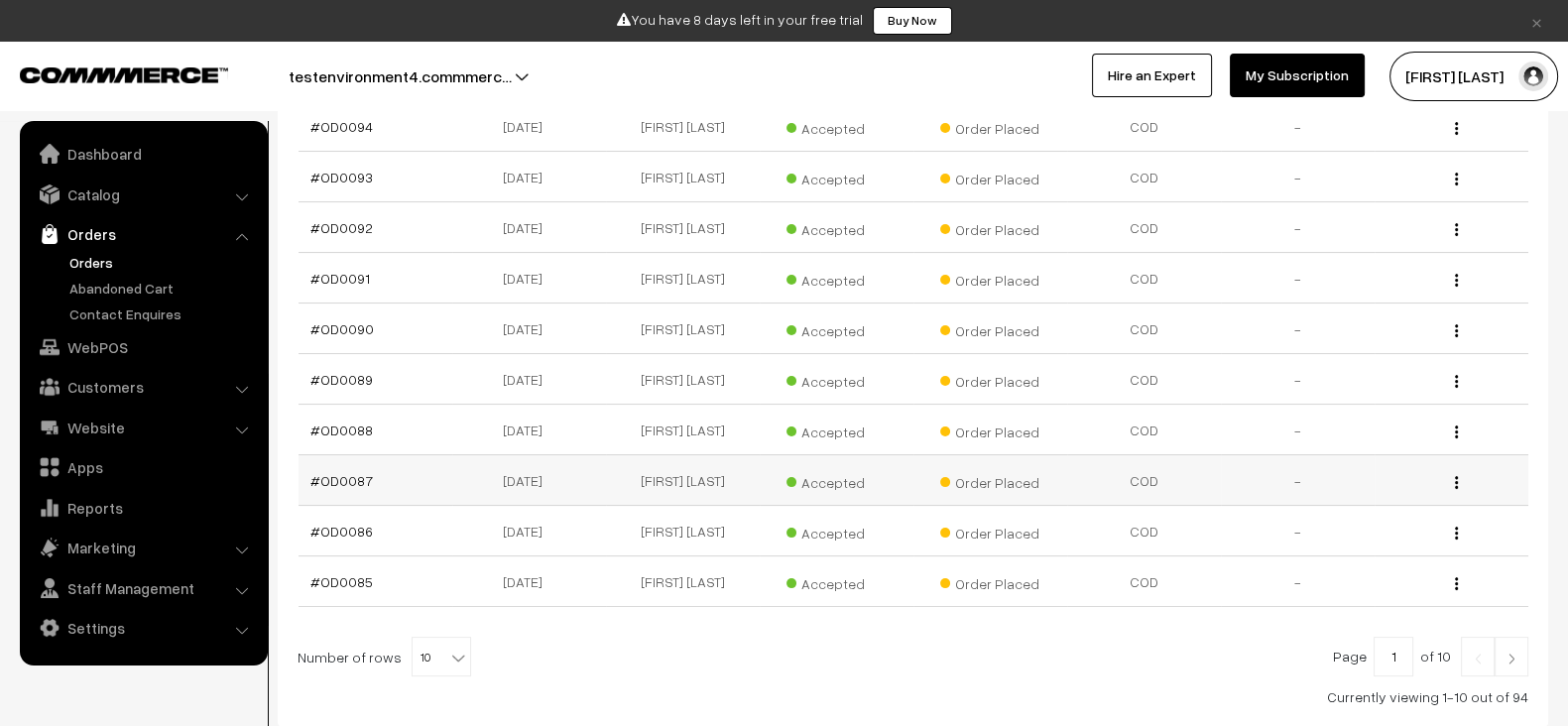 scroll, scrollTop: 391, scrollLeft: 0, axis: vertical 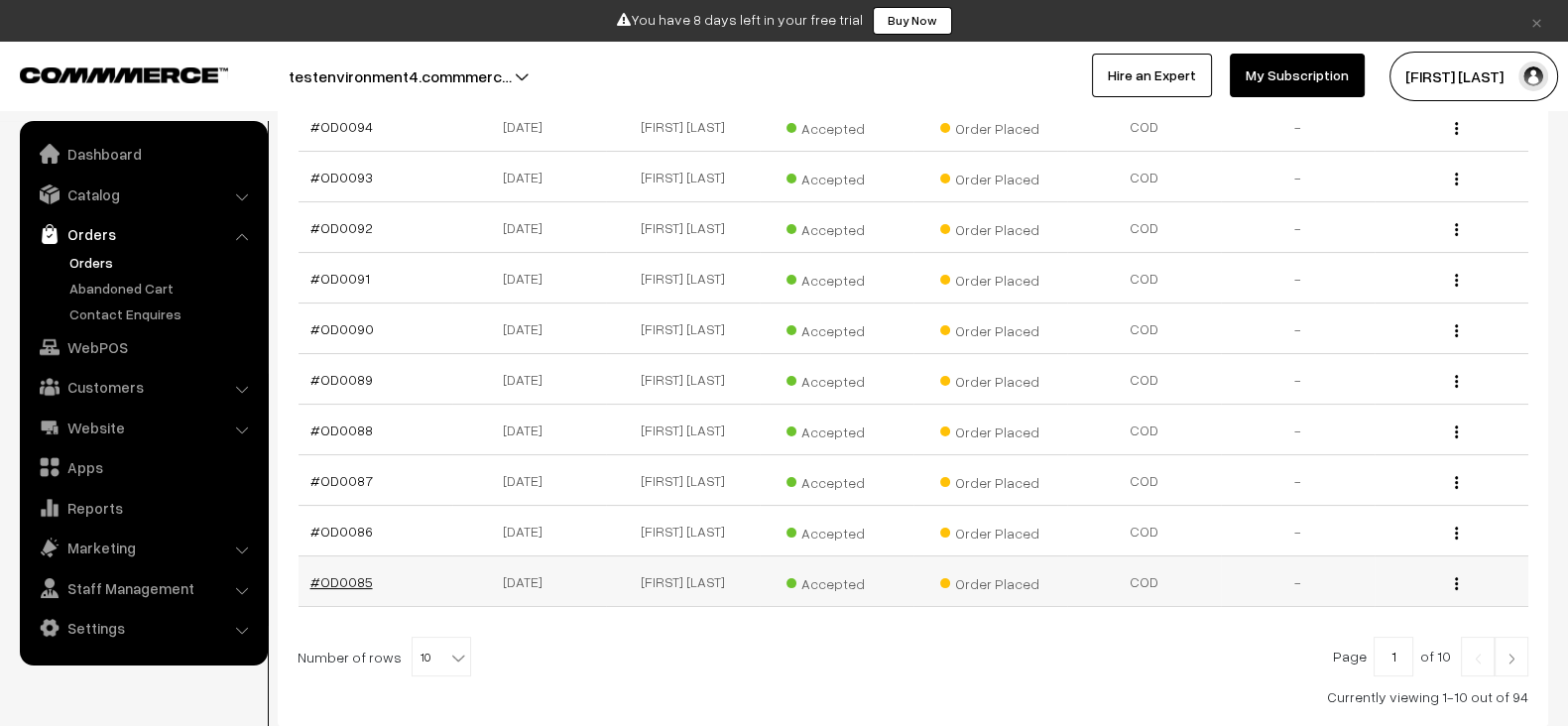 click on "#OD0085" at bounding box center (341, 581) 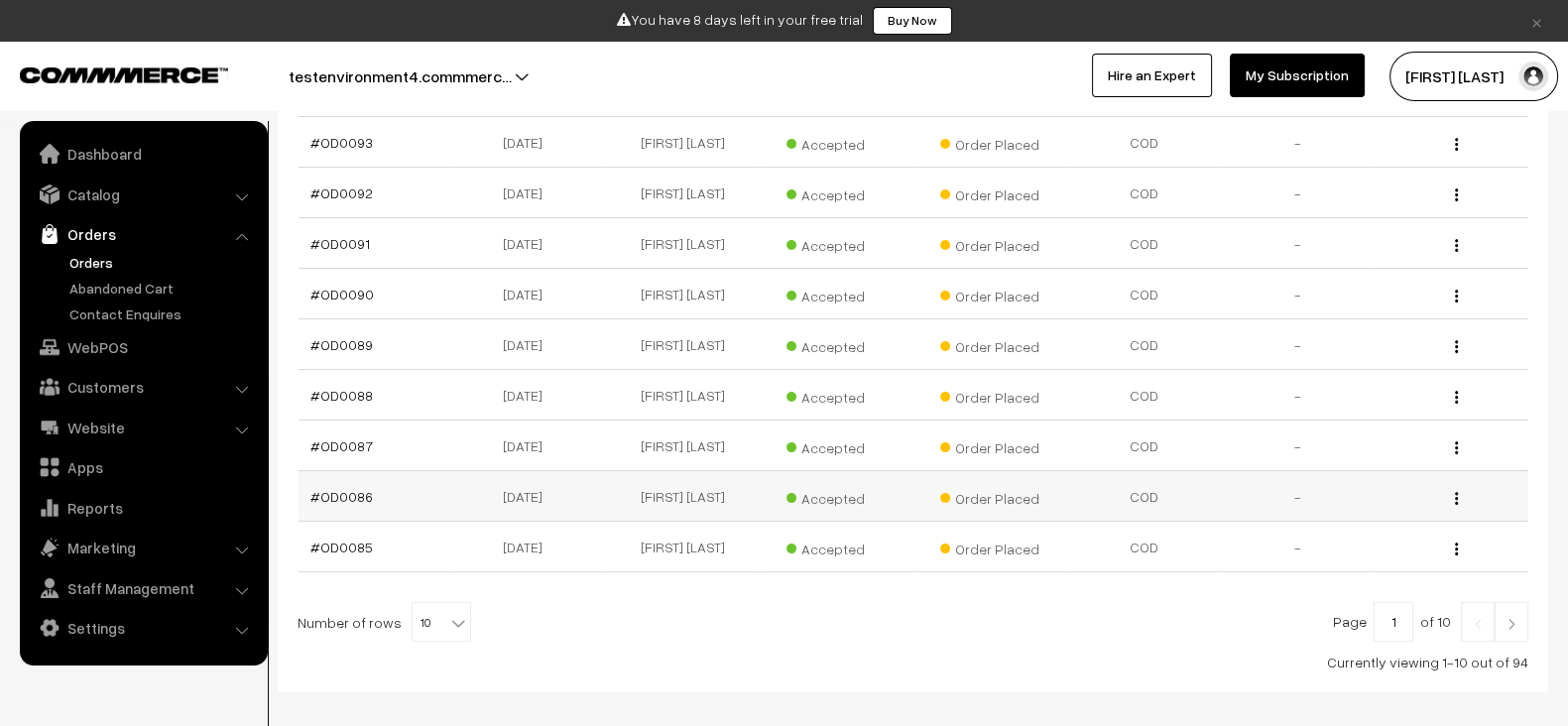 scroll, scrollTop: 427, scrollLeft: 0, axis: vertical 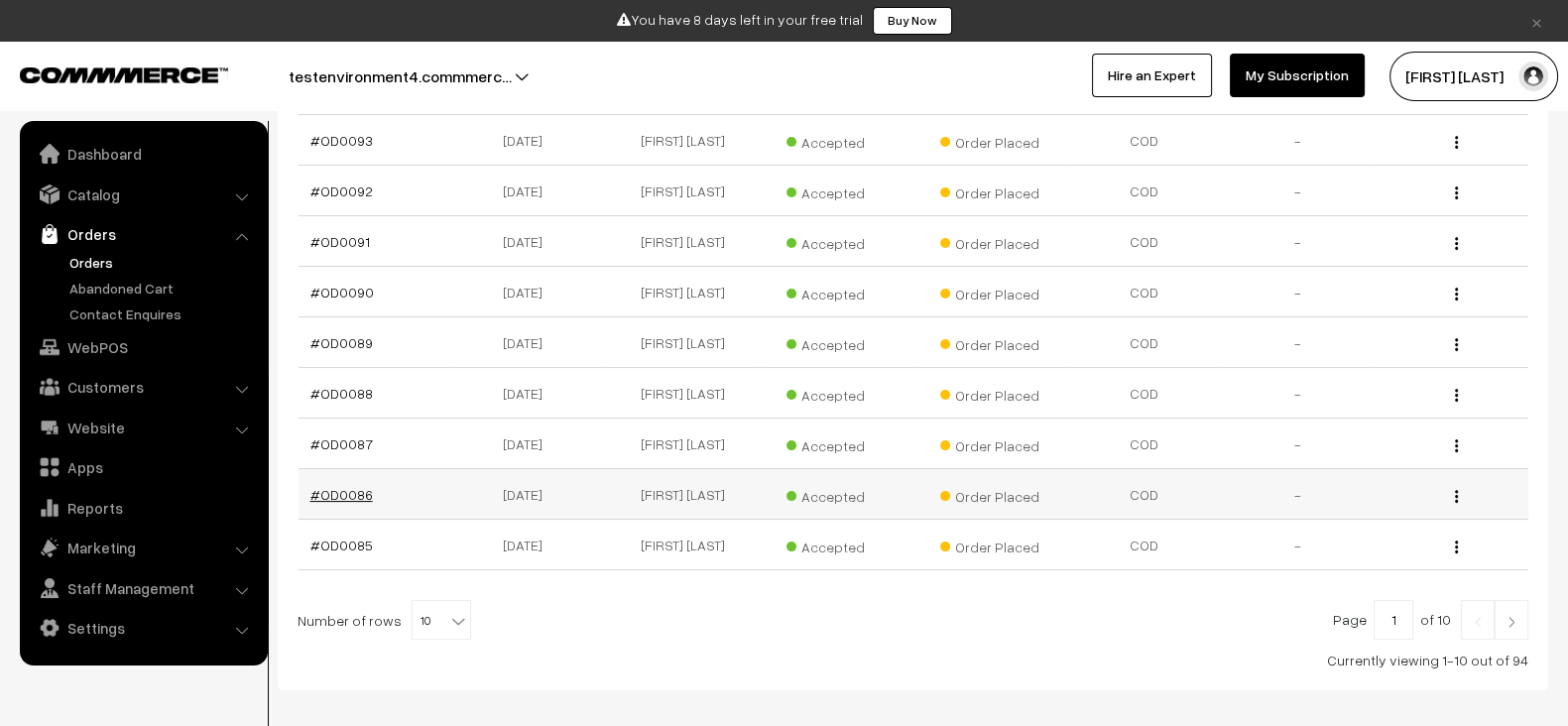 click on "#OD0086" at bounding box center (341, 494) 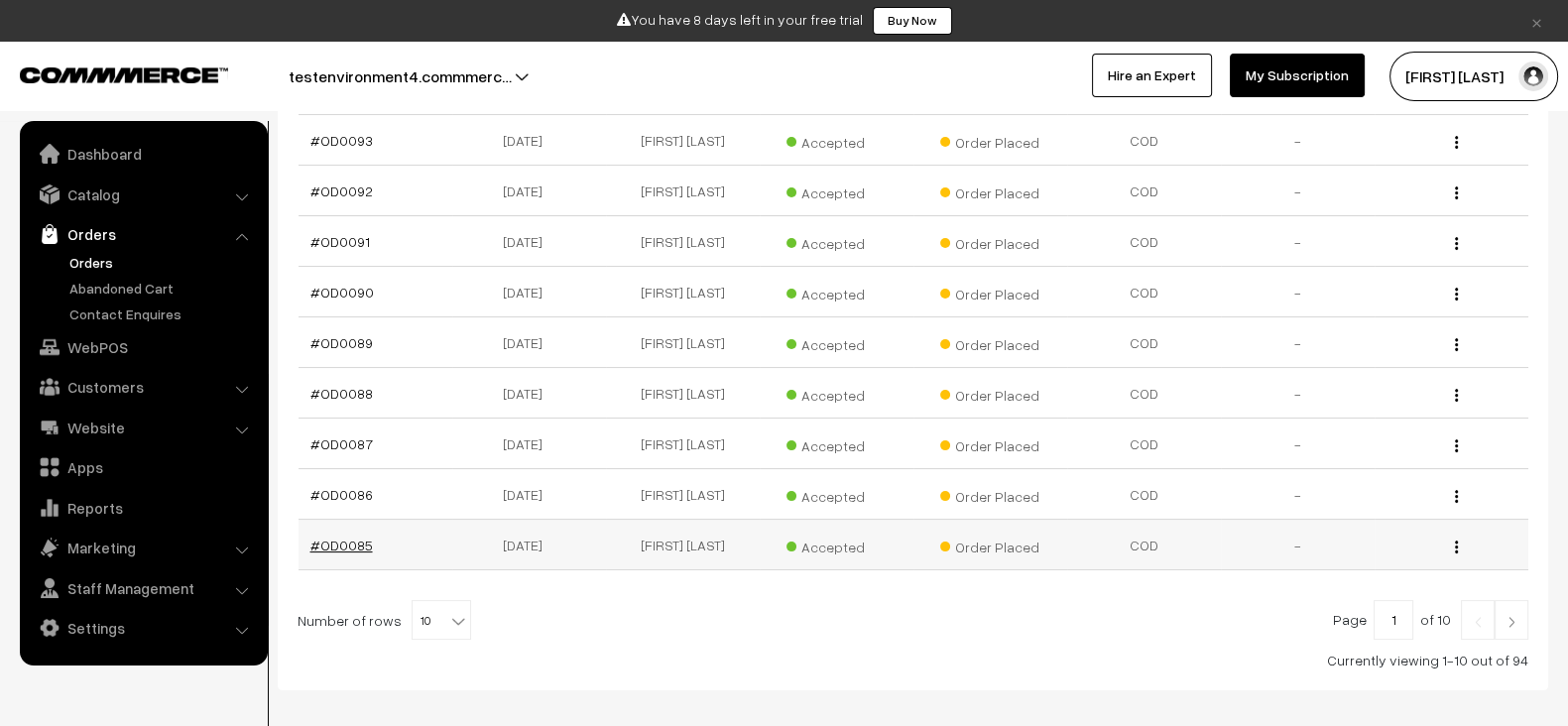 click on "#OD0085" at bounding box center [341, 544] 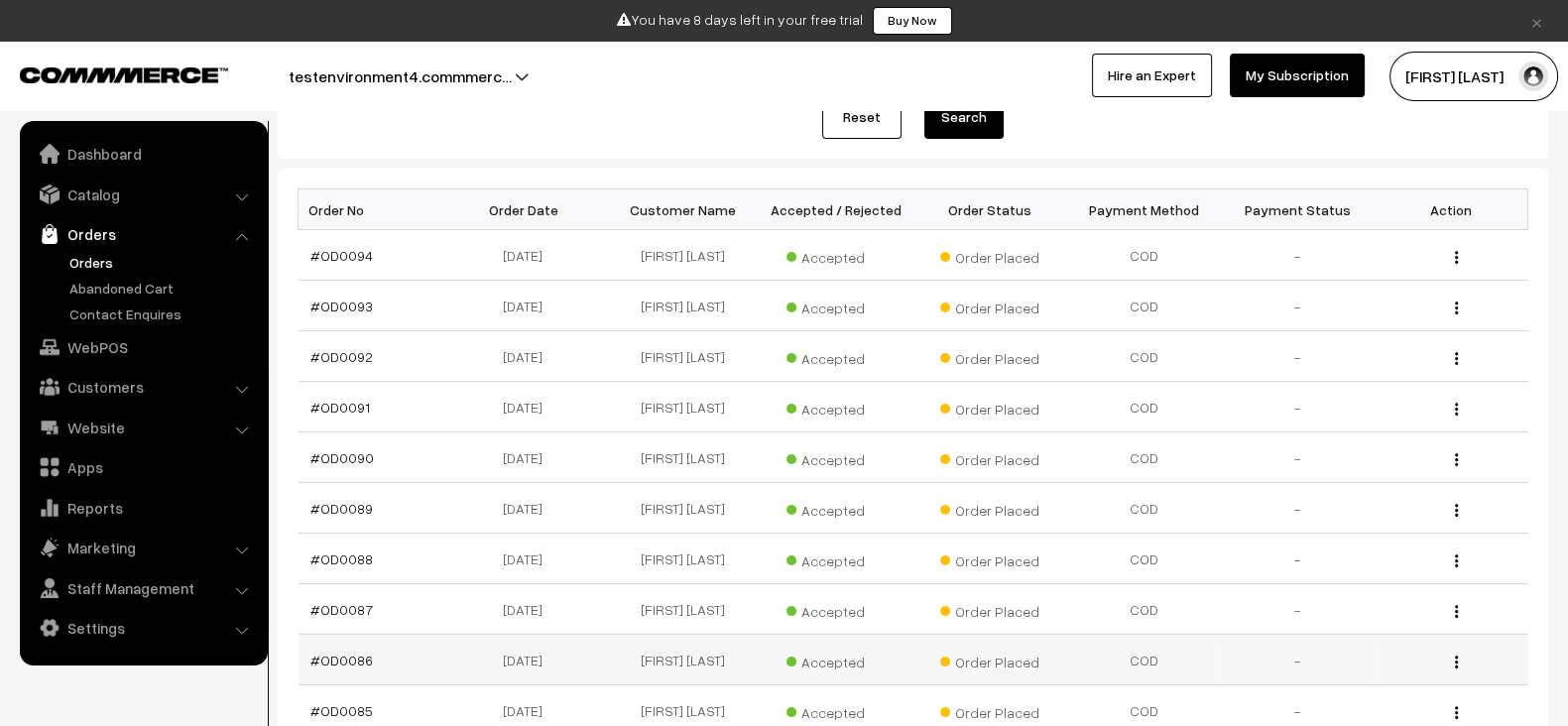 scroll, scrollTop: 263, scrollLeft: 0, axis: vertical 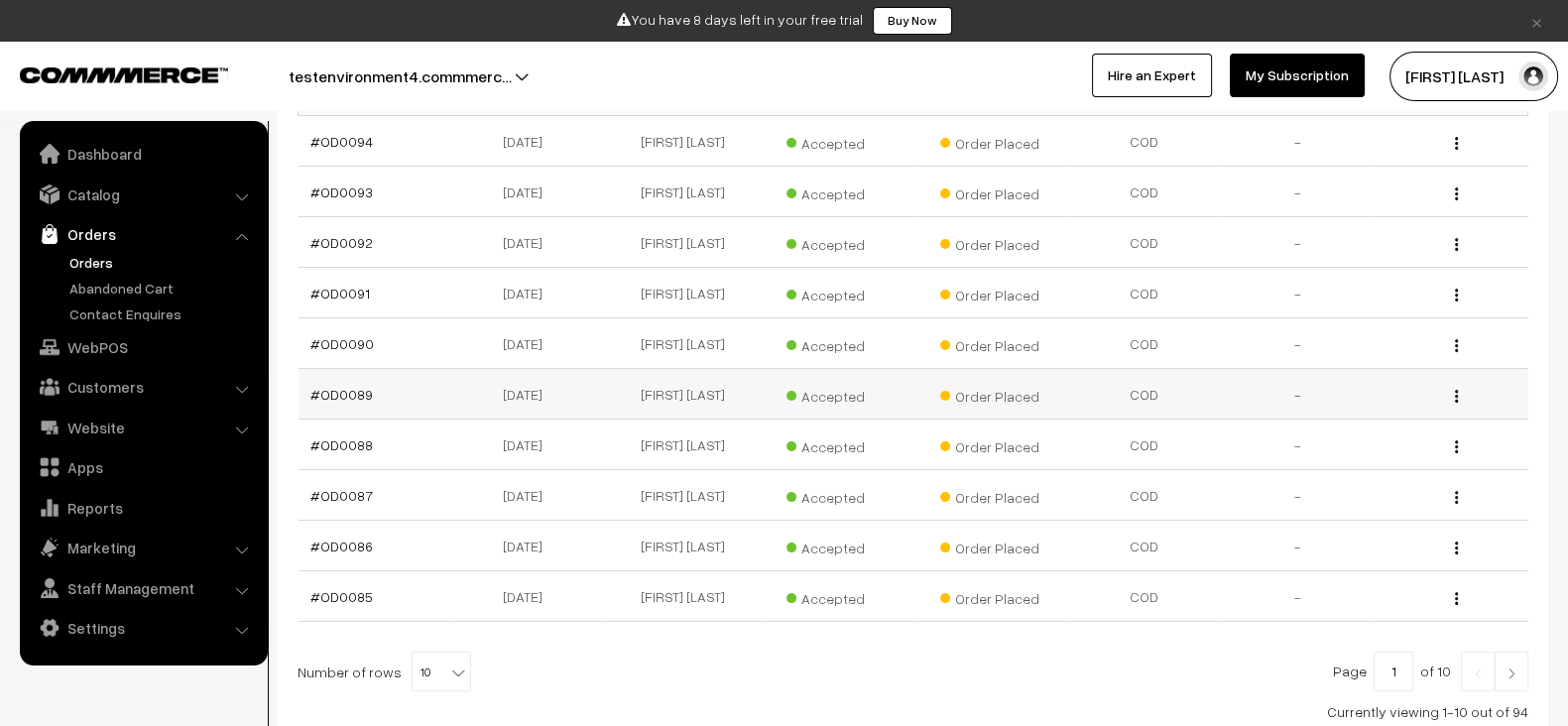 click on "#OD0089" at bounding box center (375, 394) 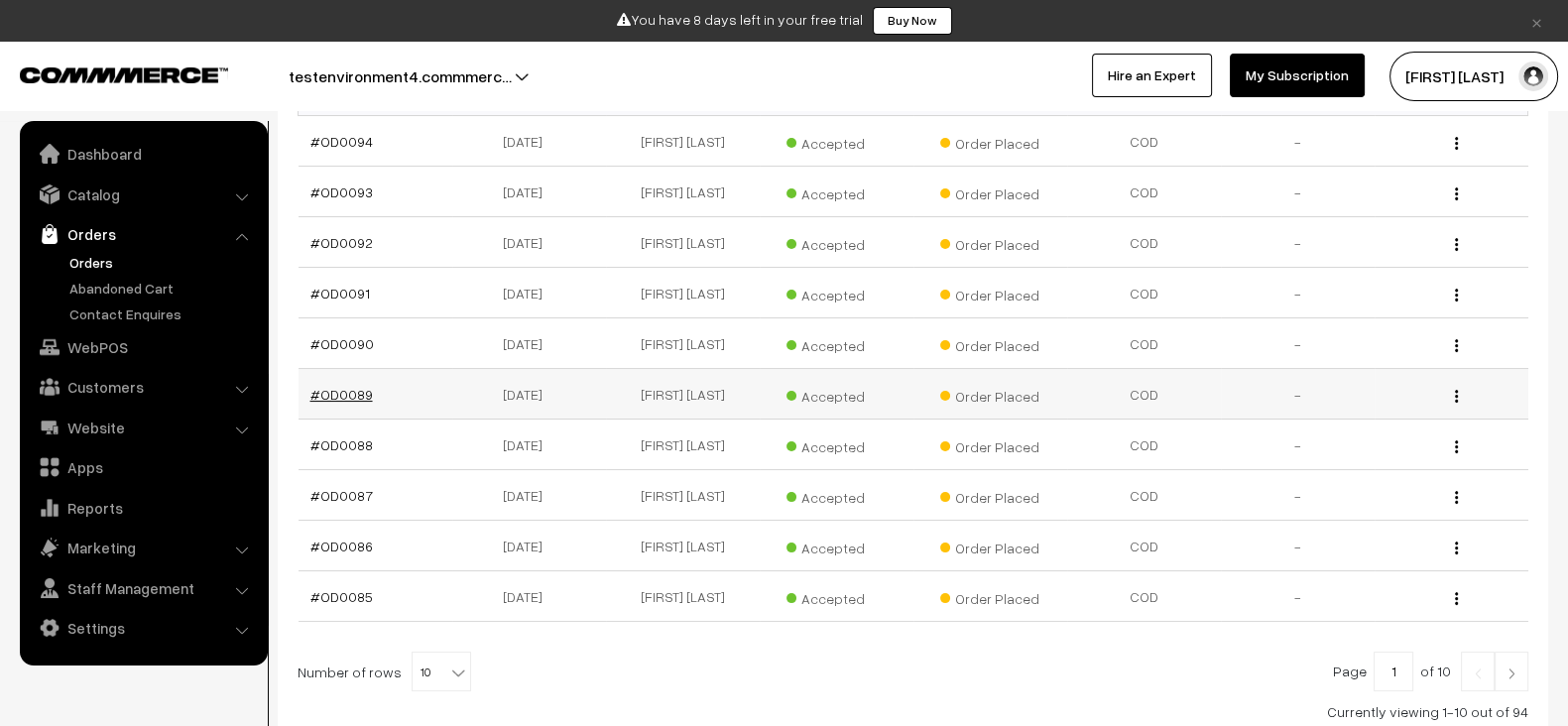 click on "#OD0089" at bounding box center (341, 394) 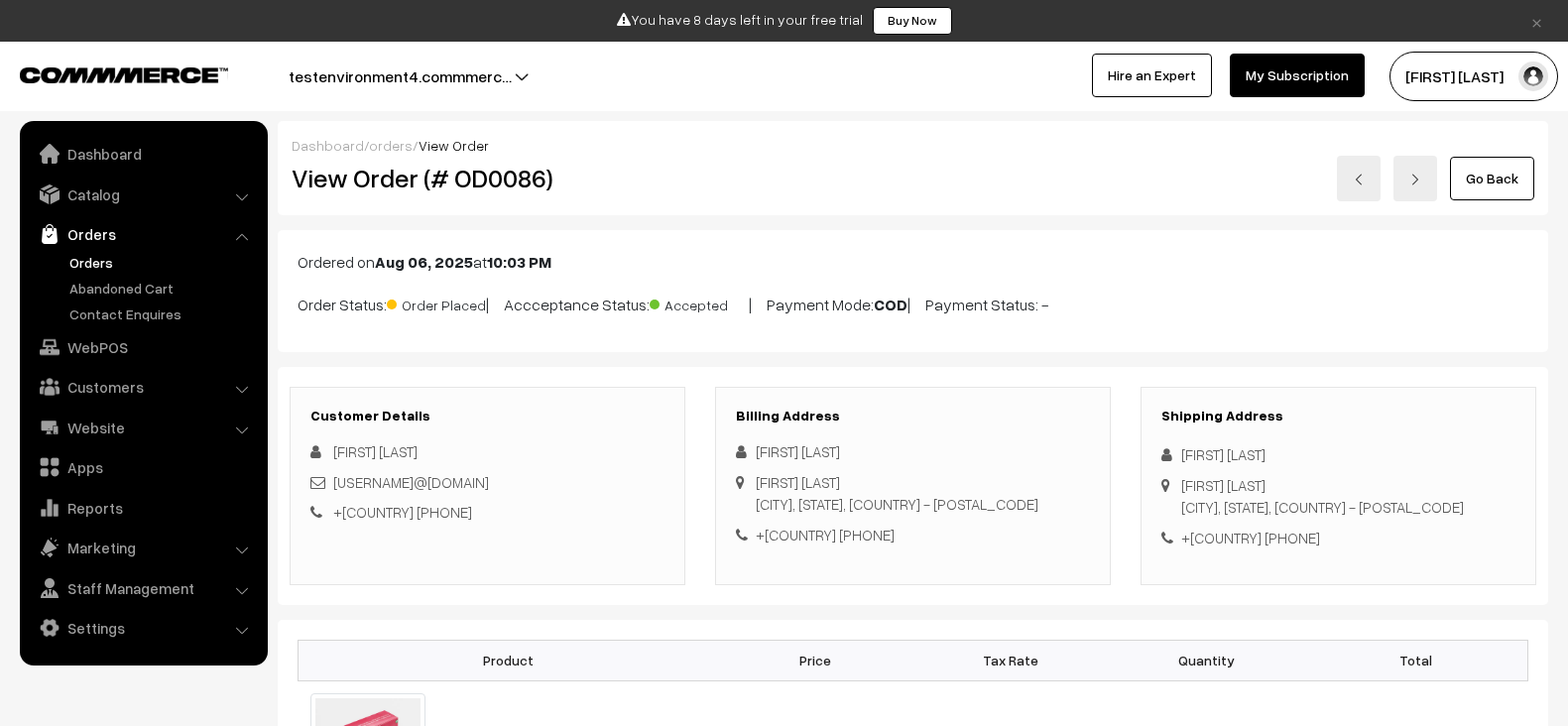scroll, scrollTop: 0, scrollLeft: 0, axis: both 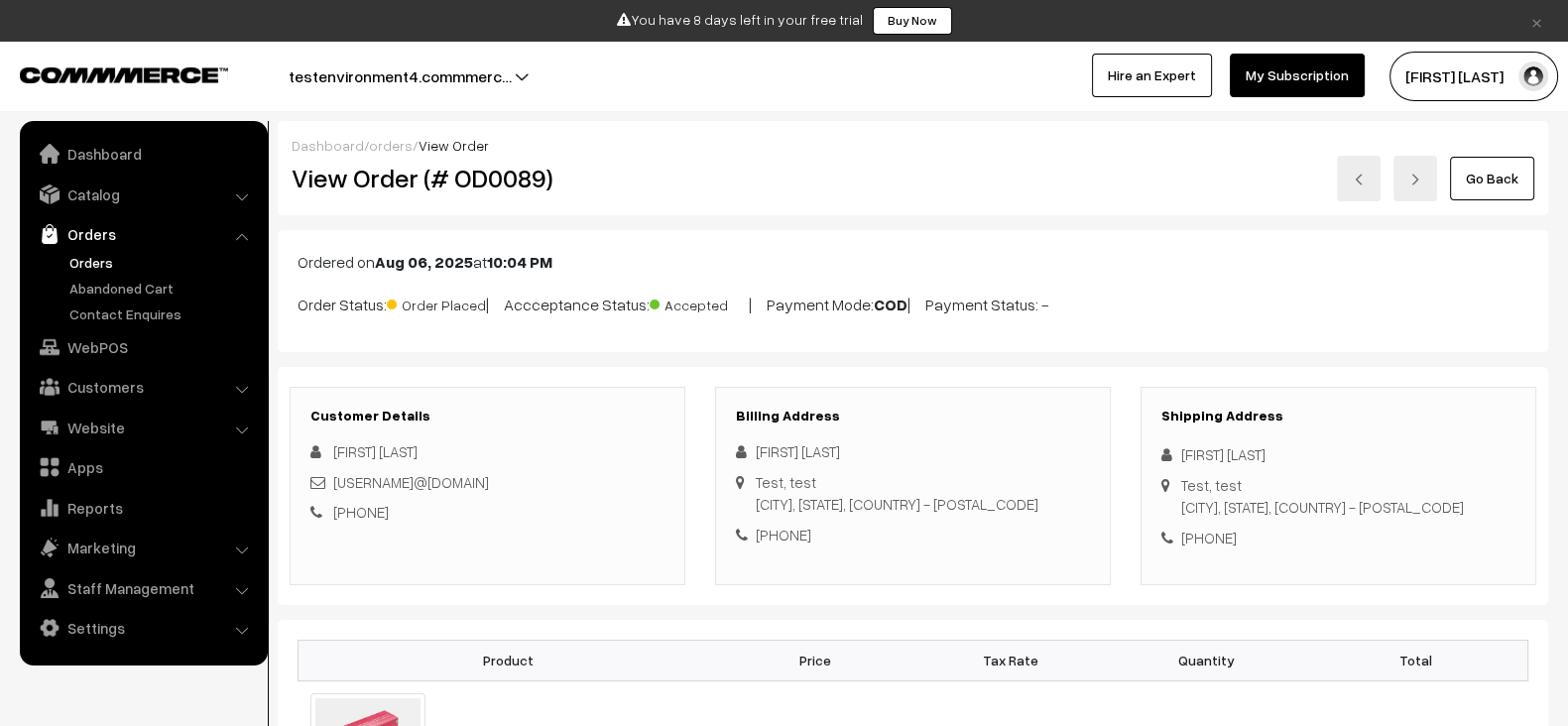 click on "Orders" at bounding box center [163, 262] 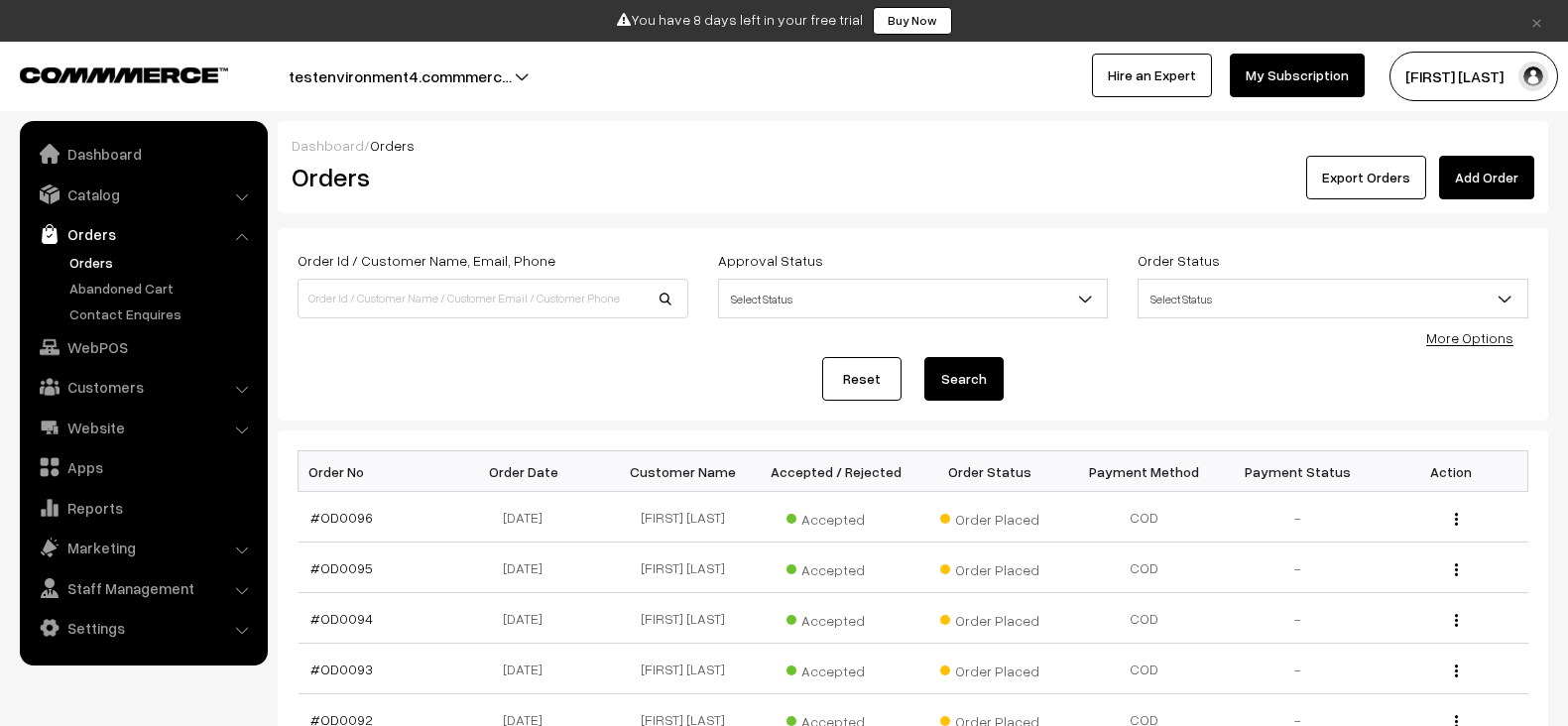 scroll, scrollTop: 518, scrollLeft: 0, axis: vertical 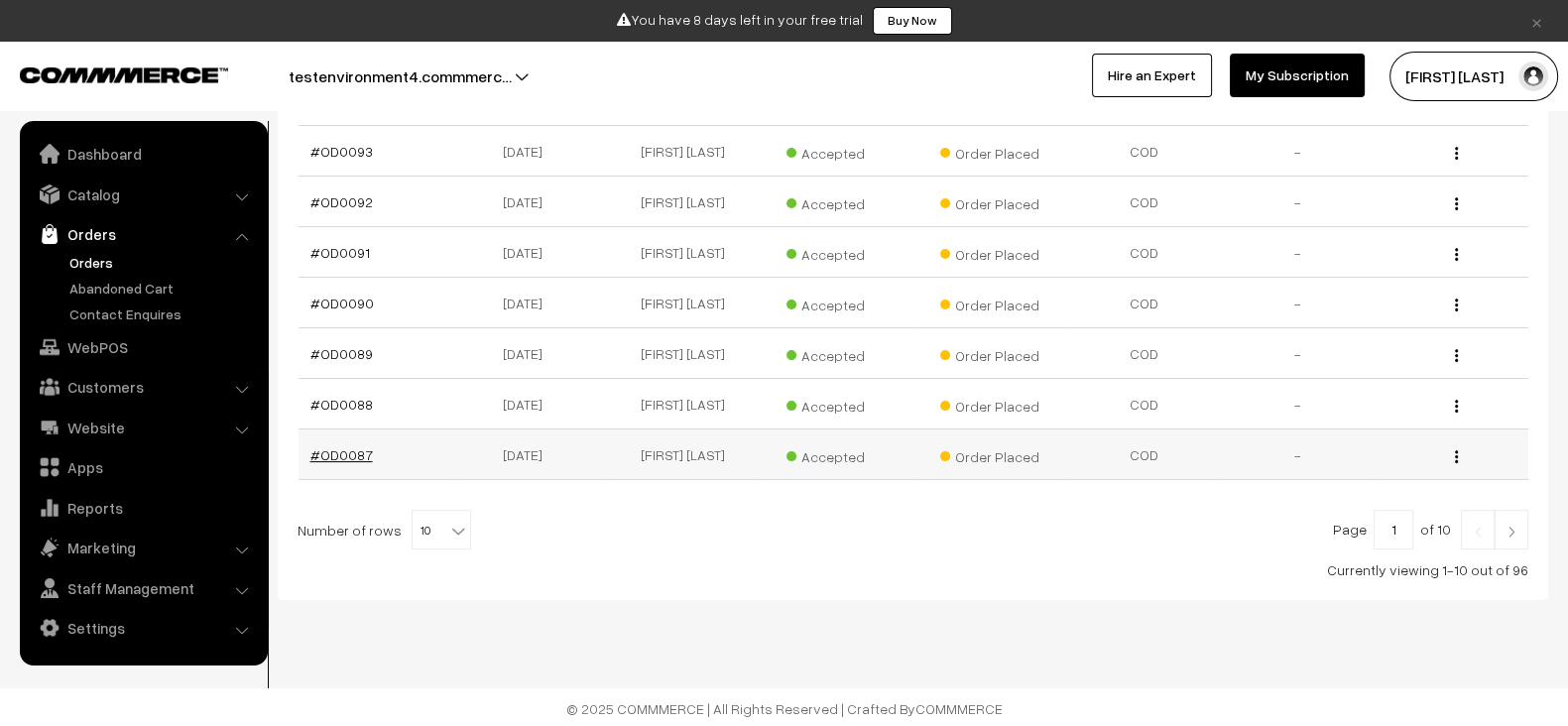 click on "#OD0087" at bounding box center [341, 454] 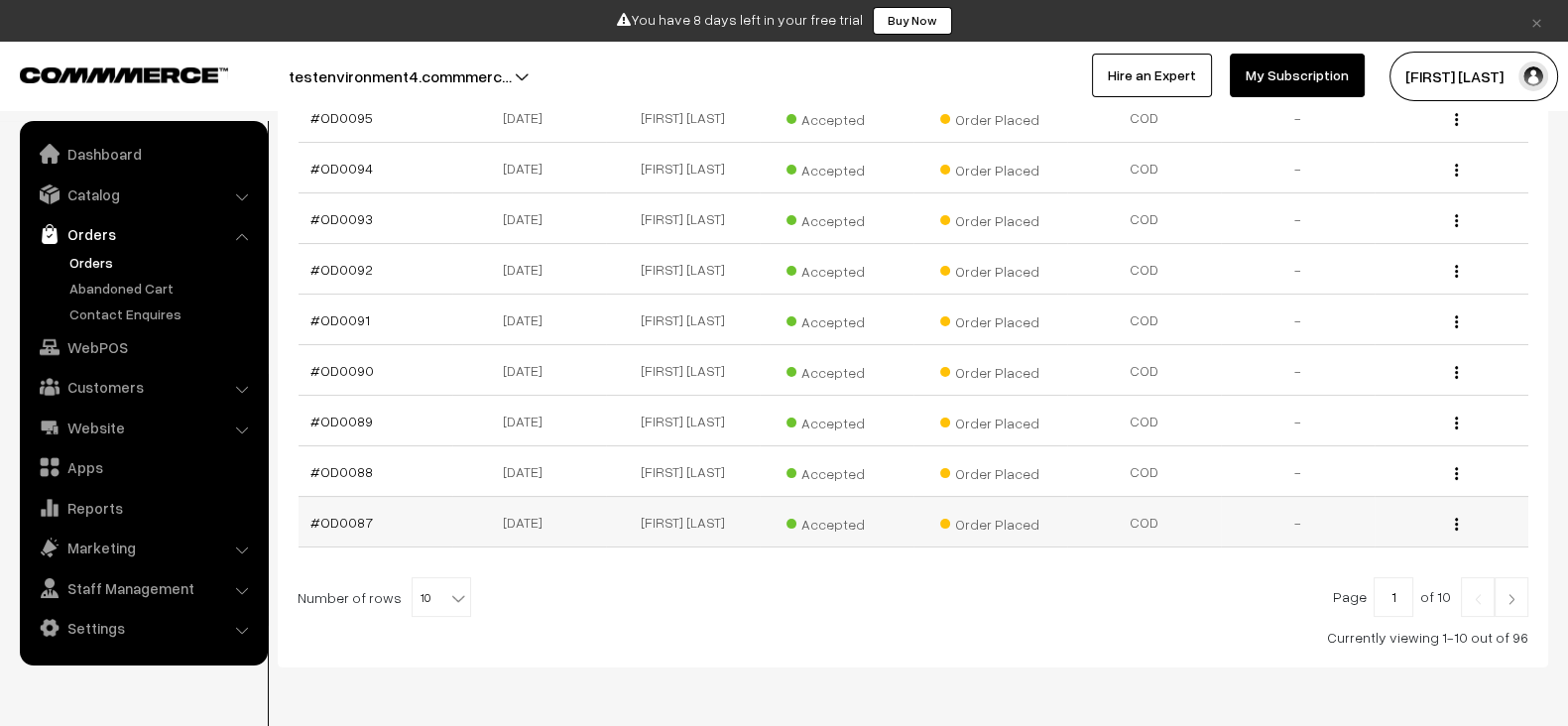 scroll, scrollTop: 448, scrollLeft: 0, axis: vertical 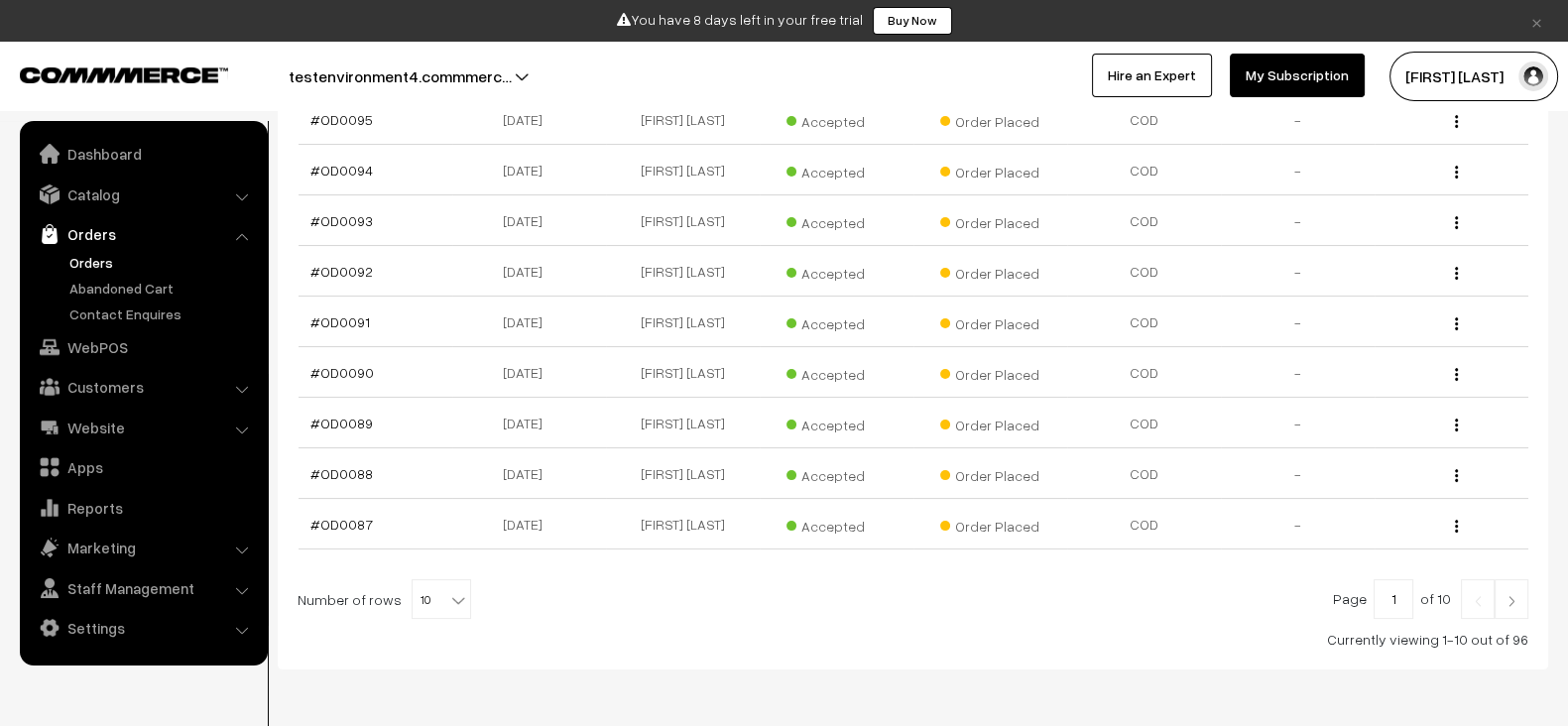 click at bounding box center (1511, 599) 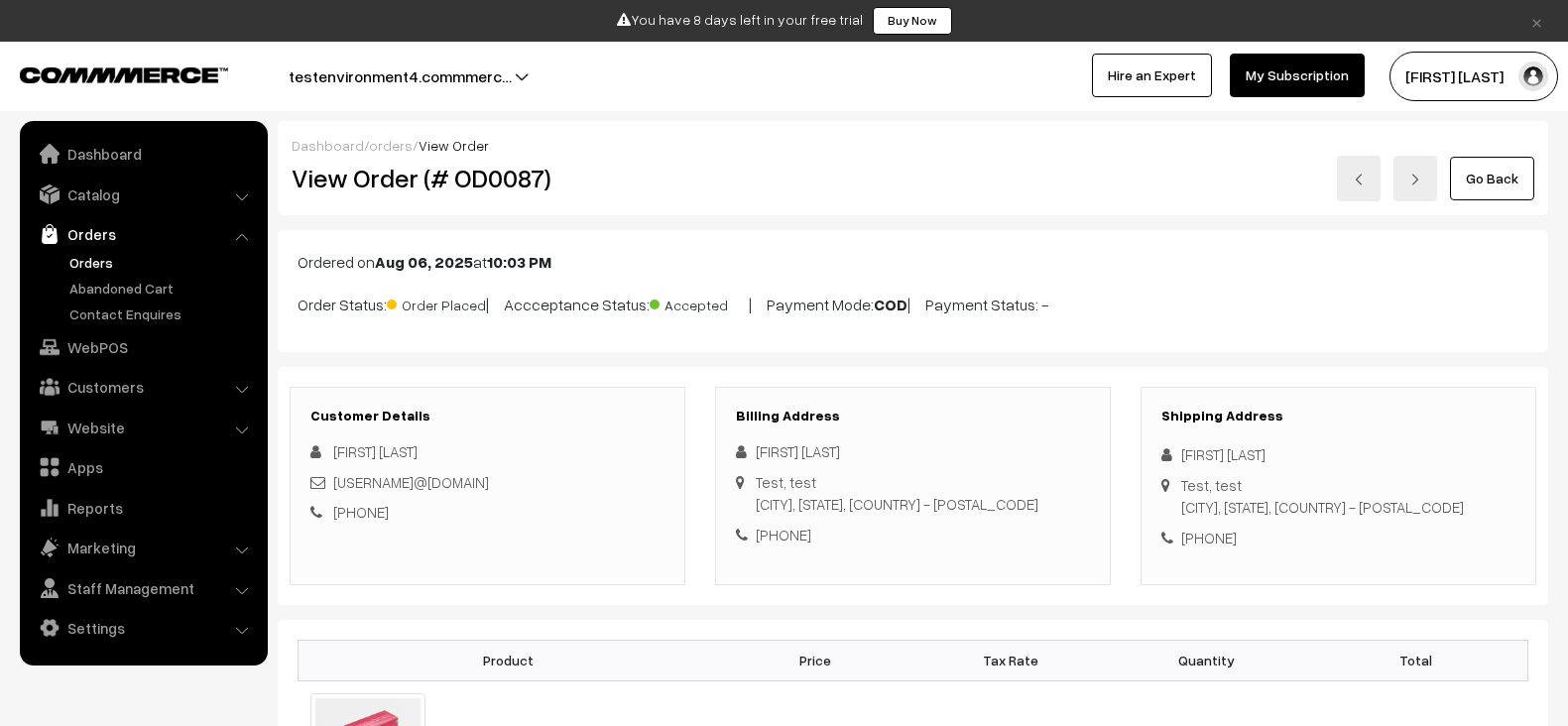 scroll, scrollTop: 22, scrollLeft: 0, axis: vertical 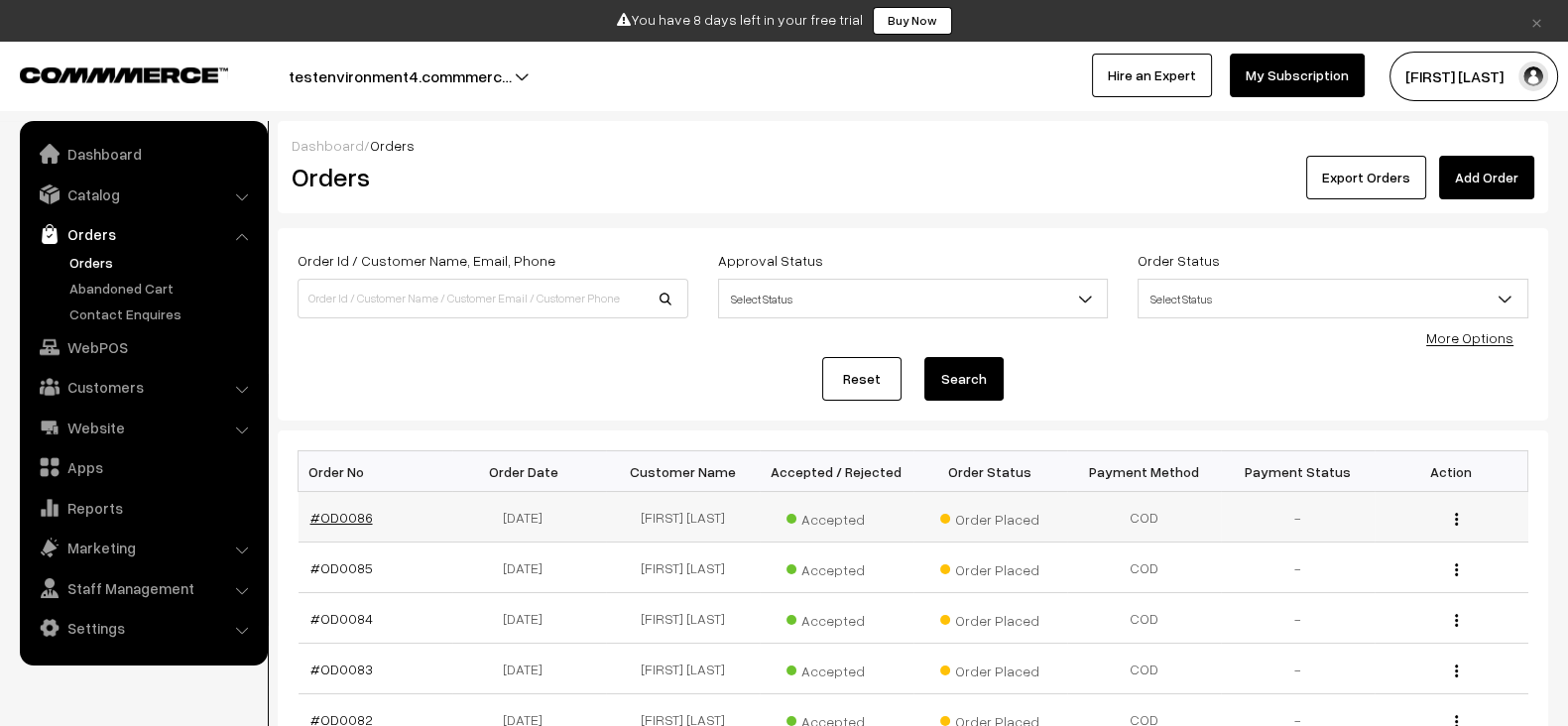 click on "#OD0086" at bounding box center [341, 517] 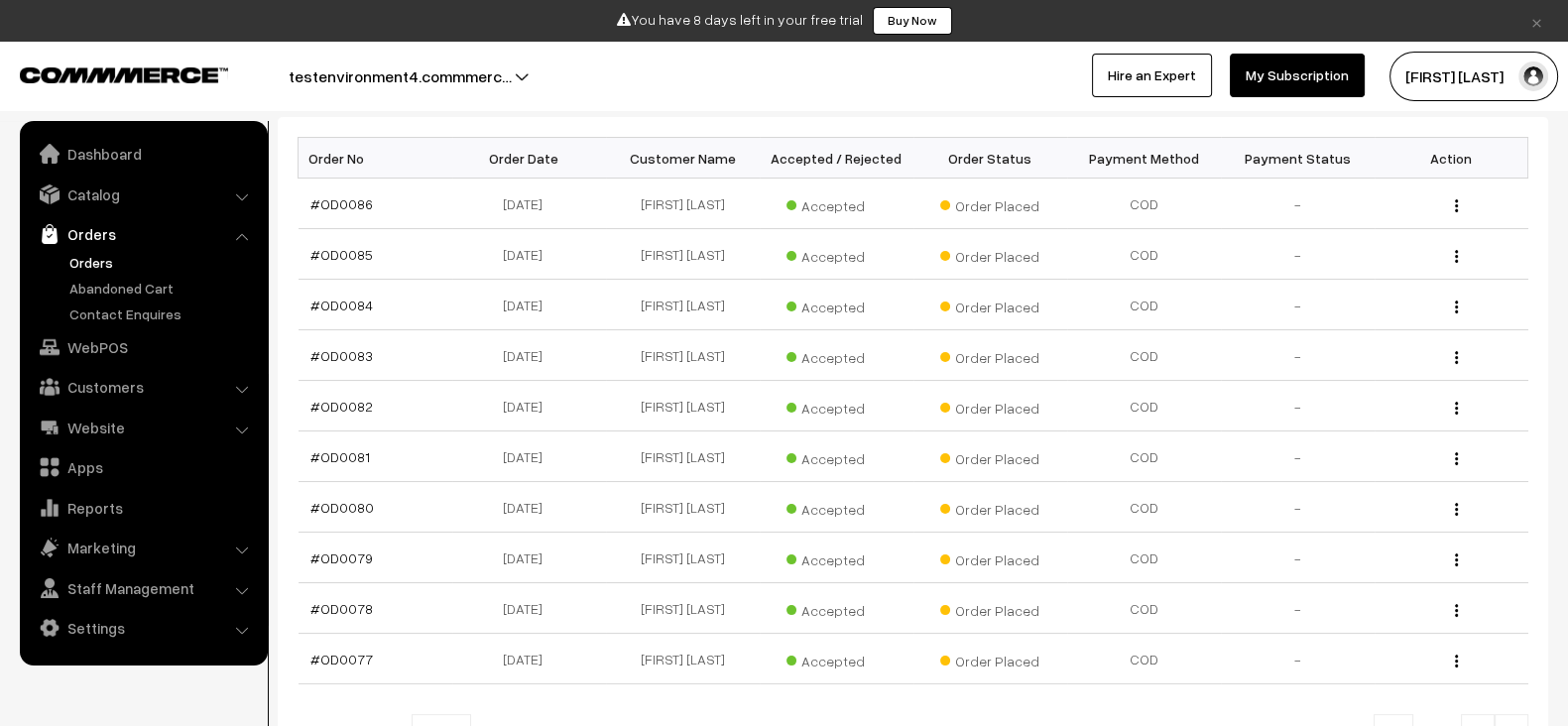 scroll, scrollTop: 518, scrollLeft: 0, axis: vertical 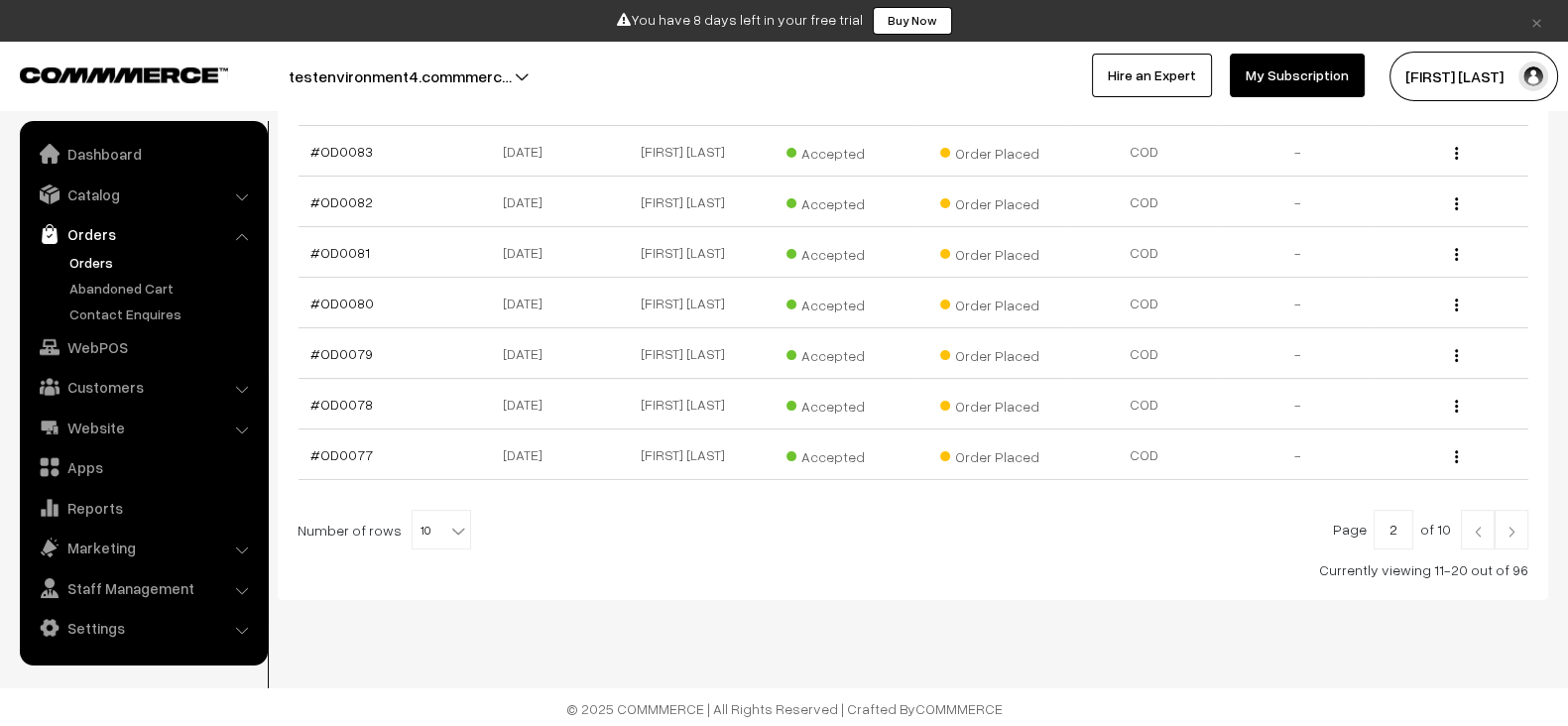 click at bounding box center (1478, 532) 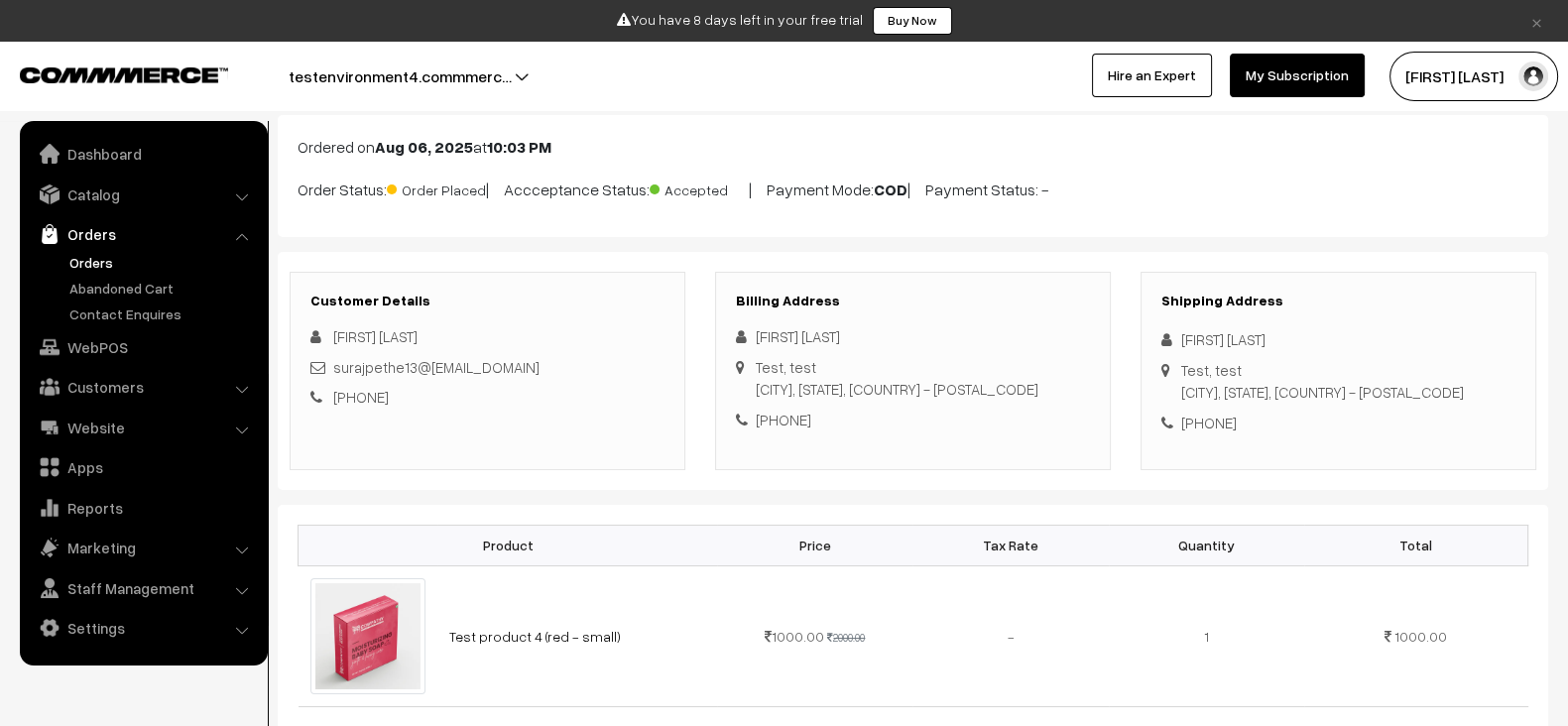 scroll, scrollTop: 116, scrollLeft: 0, axis: vertical 